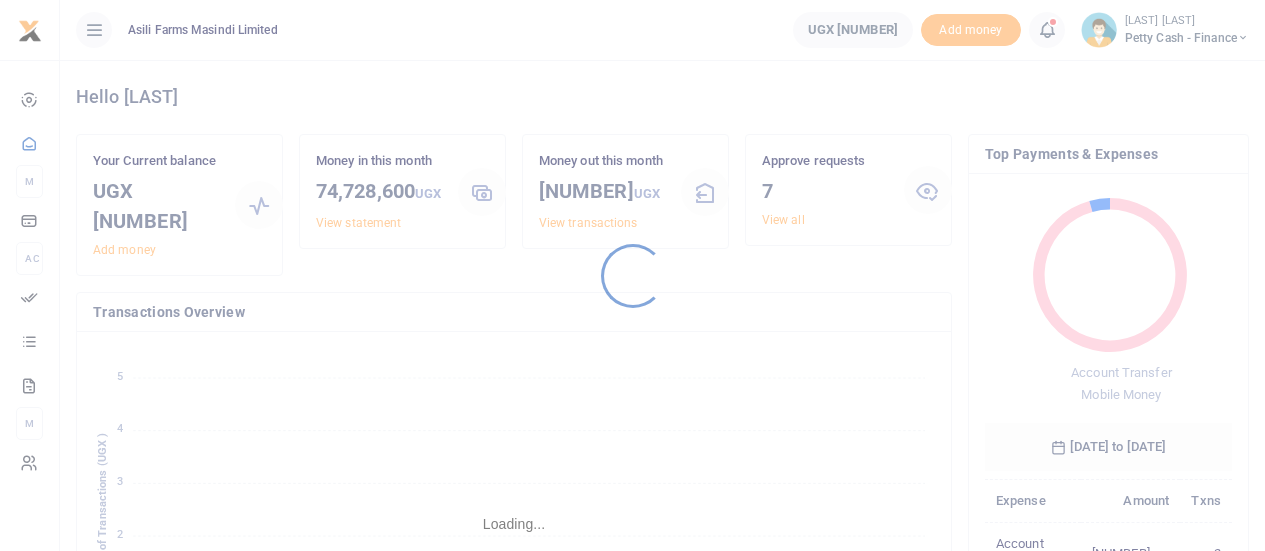 scroll, scrollTop: 0, scrollLeft: 0, axis: both 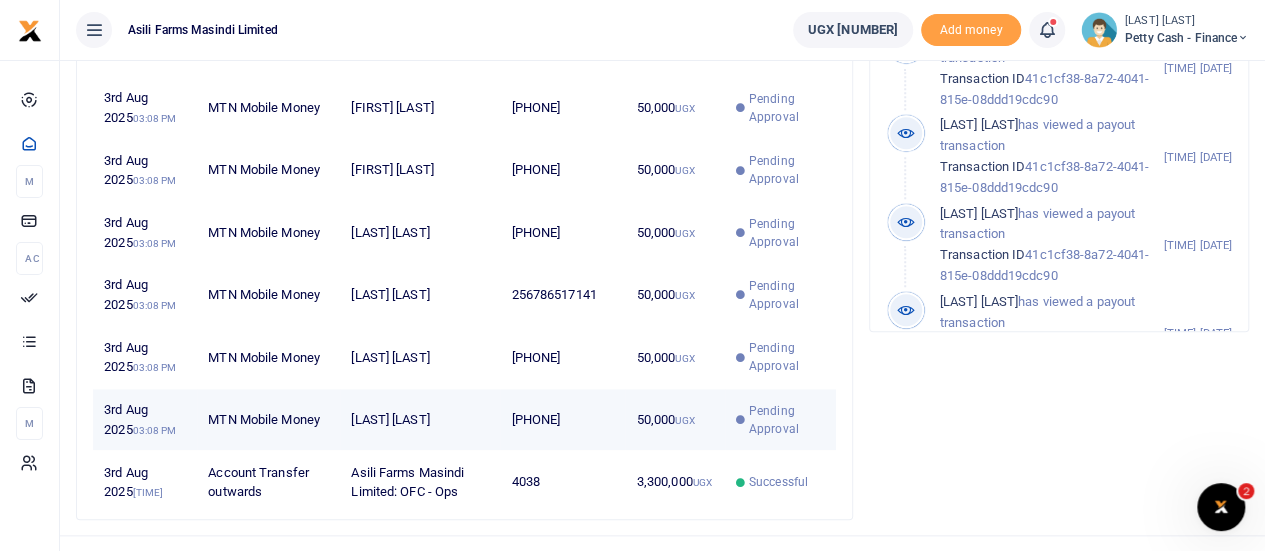 click on "[PHONE]" at bounding box center [562, 420] 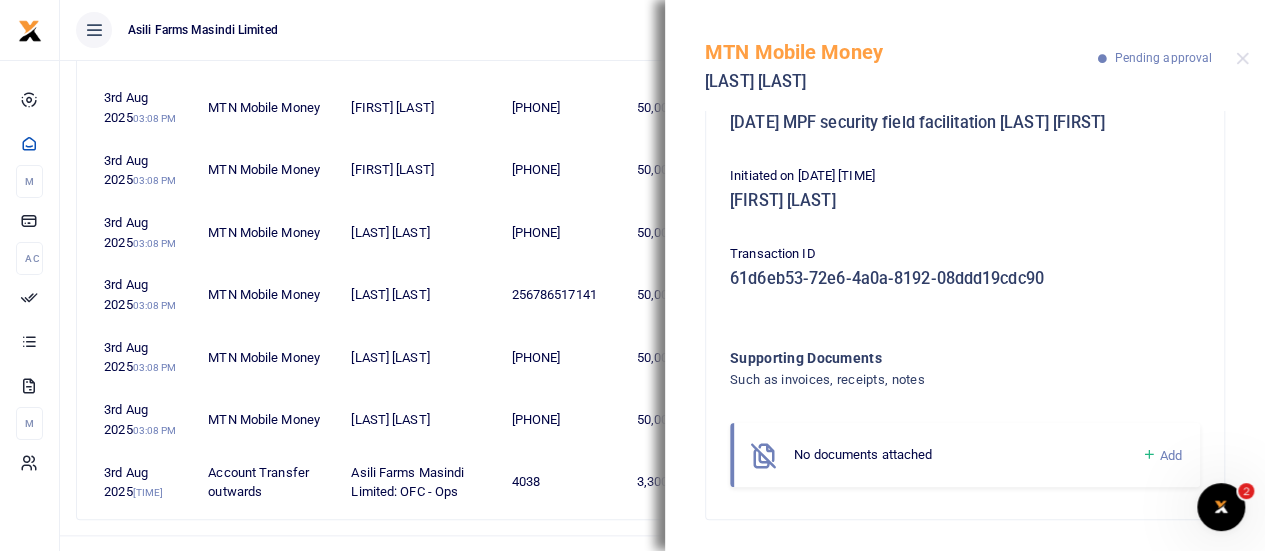 scroll, scrollTop: 0, scrollLeft: 0, axis: both 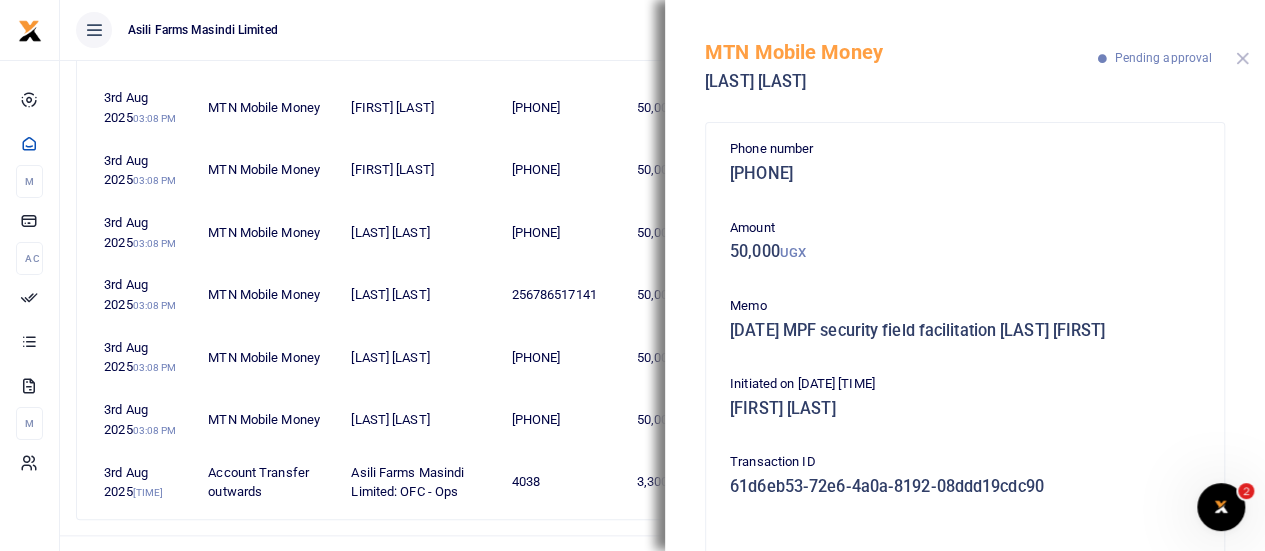 click at bounding box center [1242, 58] 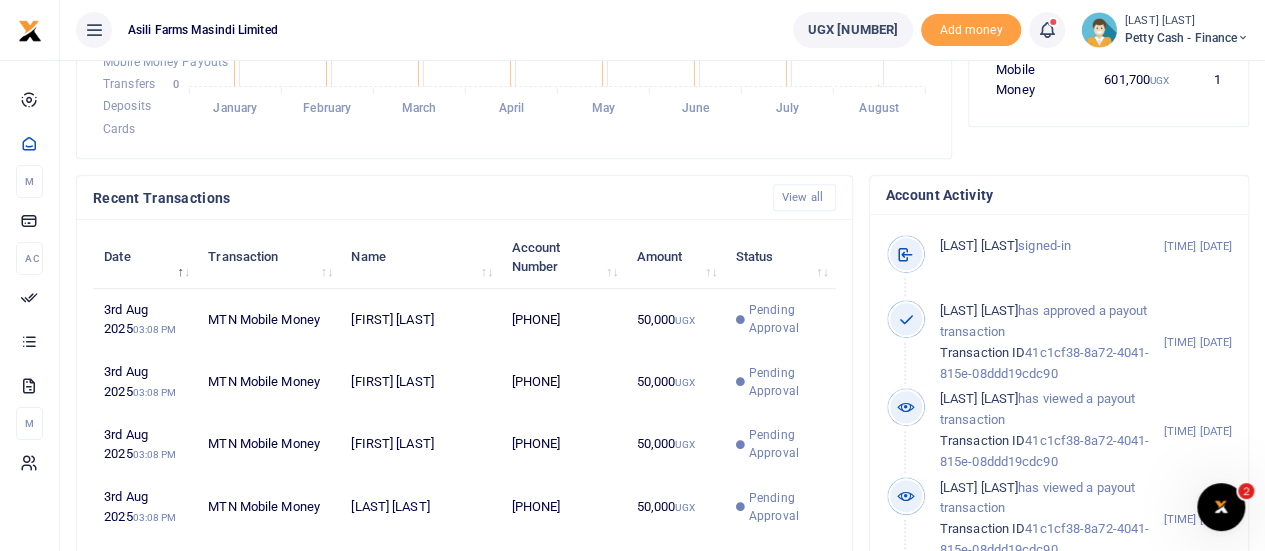 scroll, scrollTop: 516, scrollLeft: 0, axis: vertical 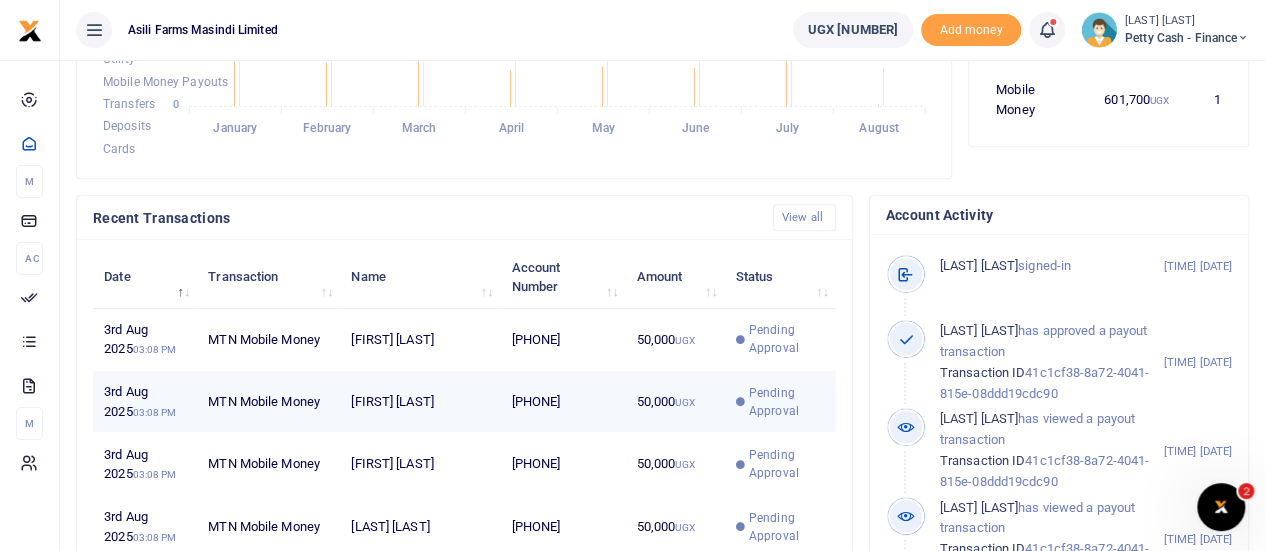 click on "50,000 UGX" at bounding box center [674, 402] 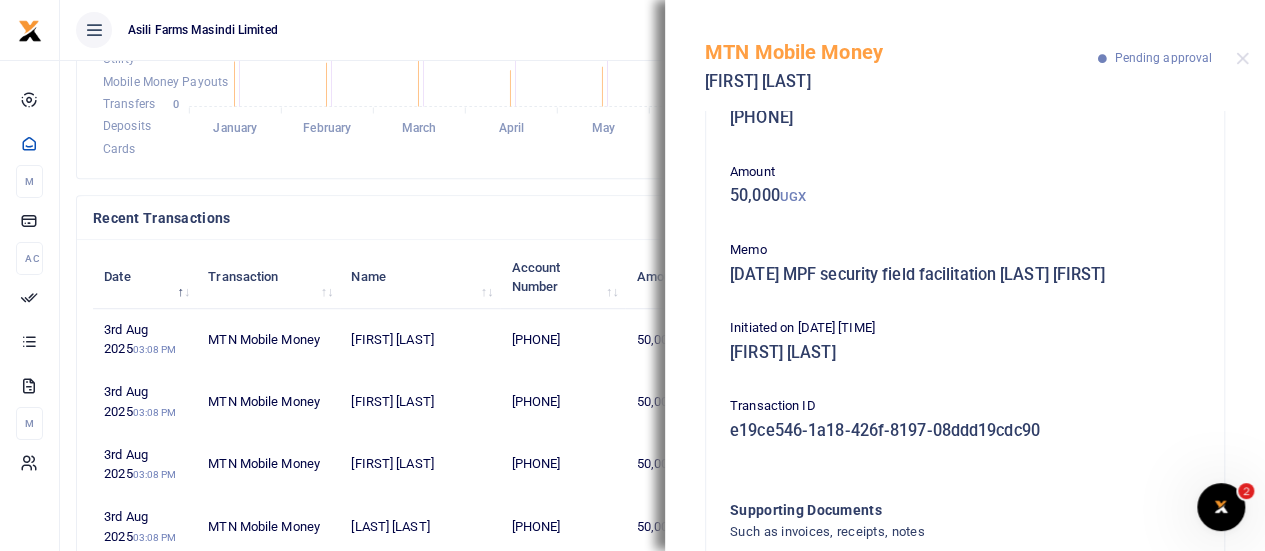 scroll, scrollTop: 0, scrollLeft: 0, axis: both 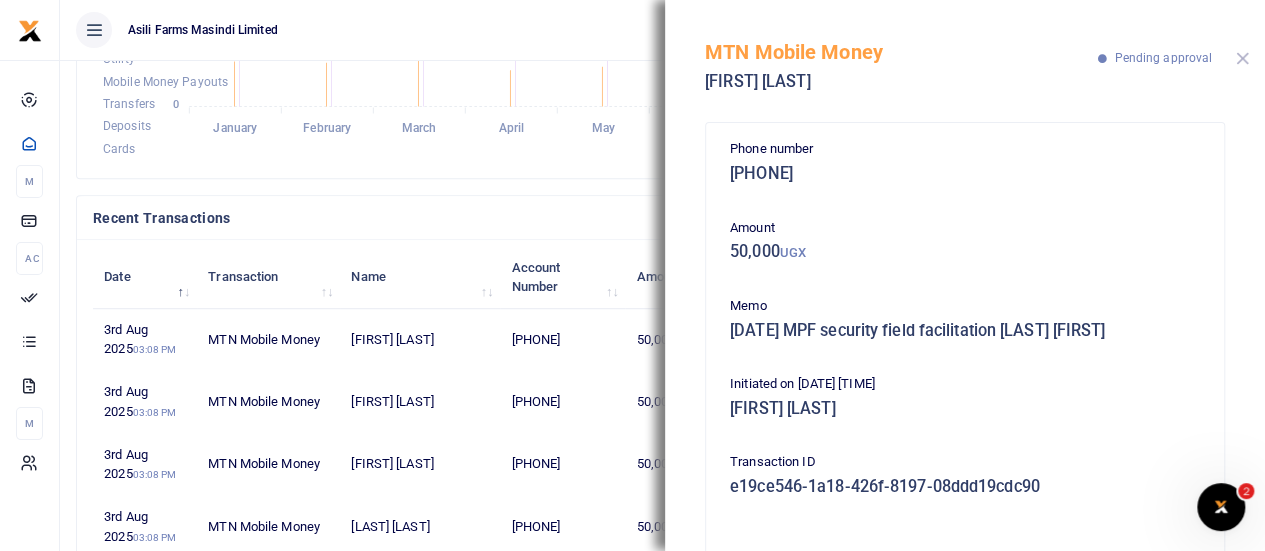 click at bounding box center [1242, 58] 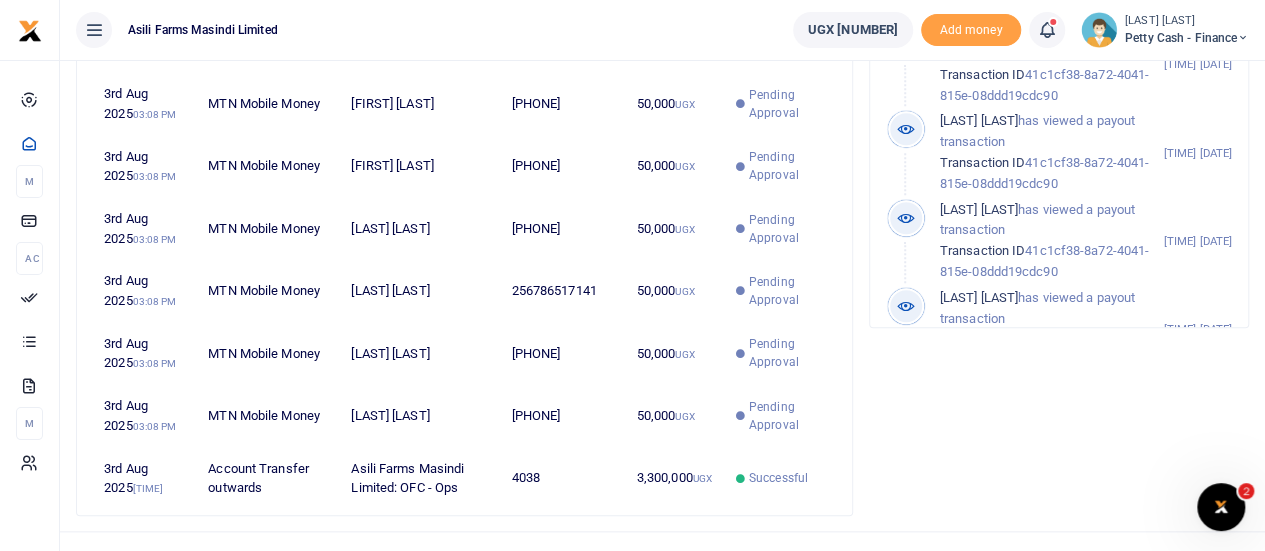 scroll, scrollTop: 794, scrollLeft: 0, axis: vertical 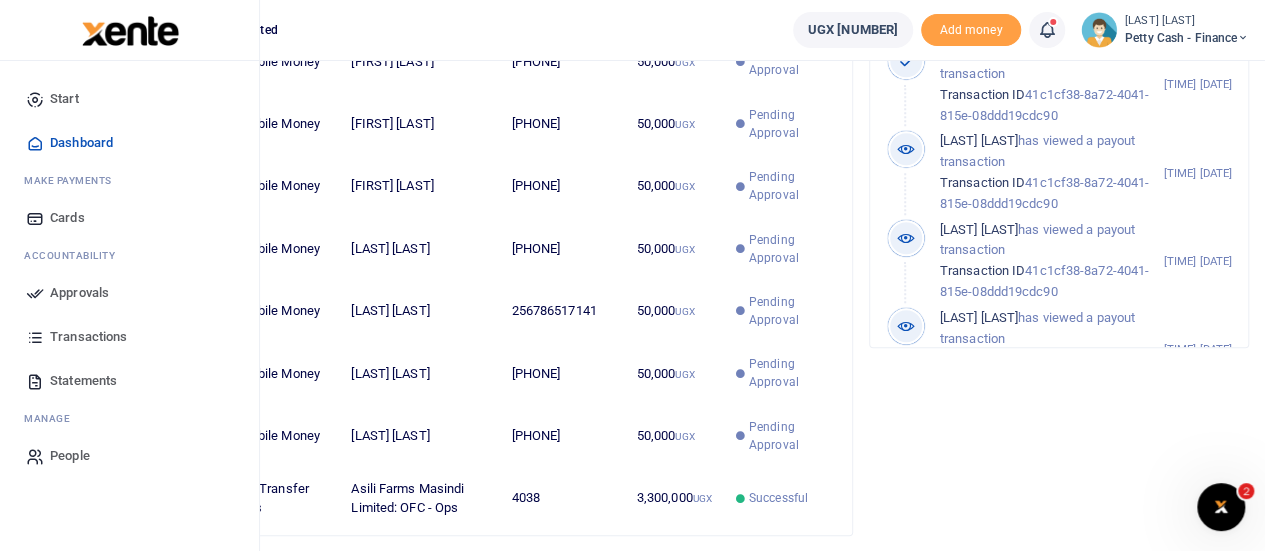 click on "Dashboard" at bounding box center (81, 143) 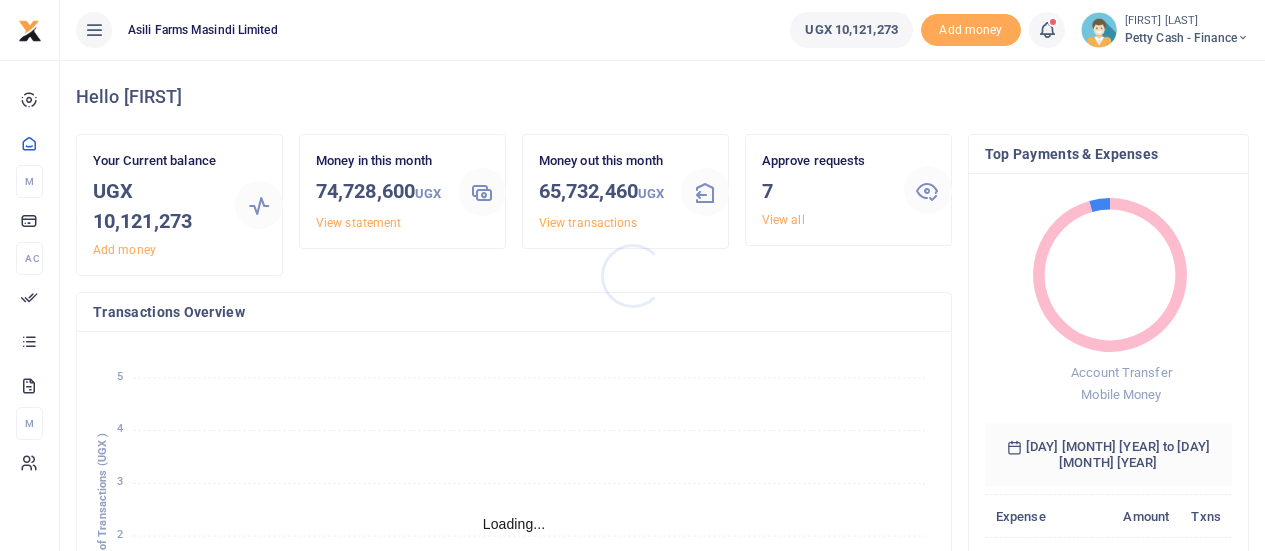 scroll, scrollTop: 0, scrollLeft: 0, axis: both 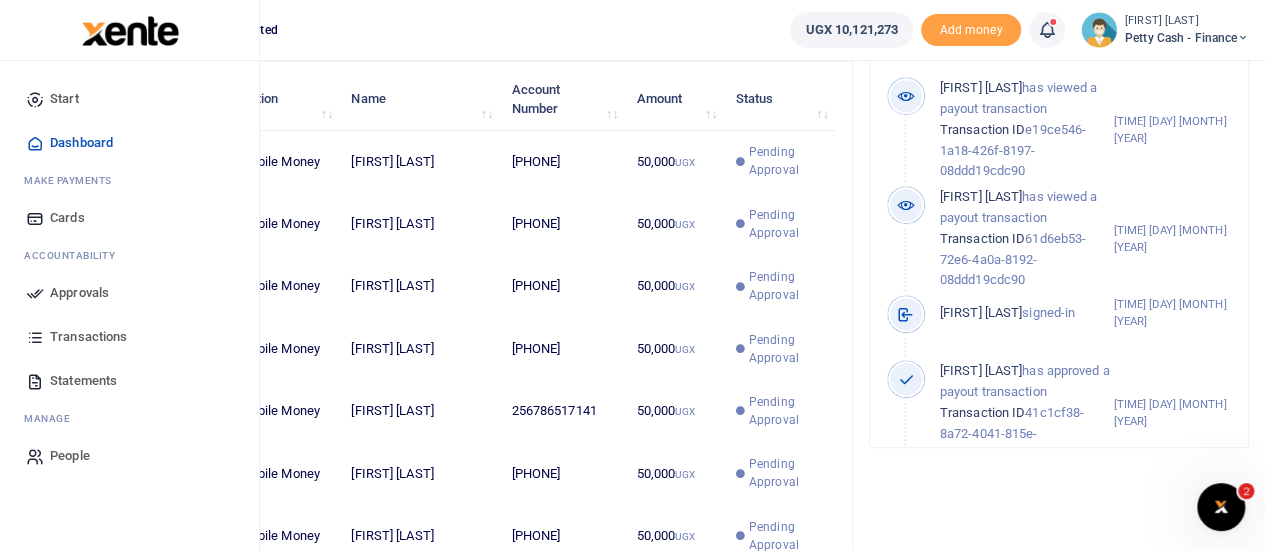 click on "Approvals" at bounding box center (79, 293) 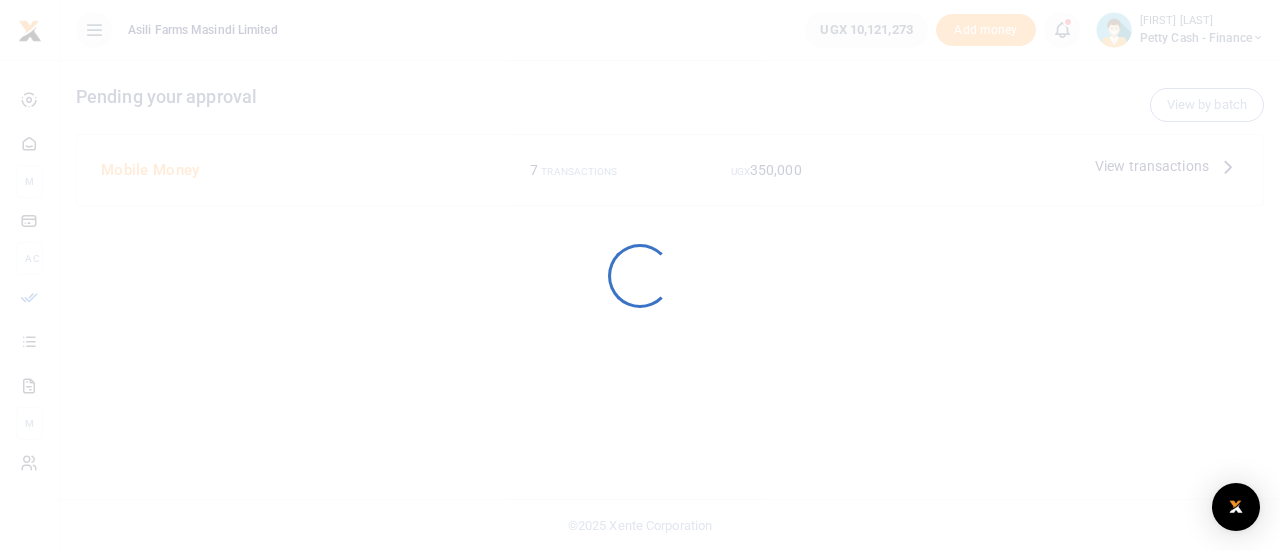 scroll, scrollTop: 0, scrollLeft: 0, axis: both 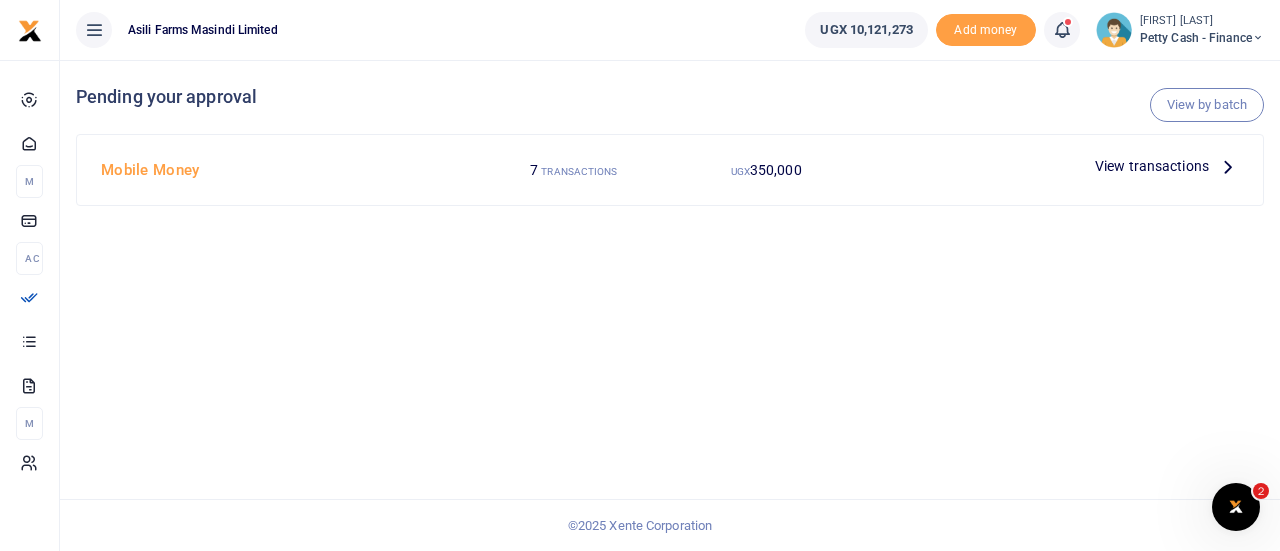 click on "View transactions" at bounding box center (1152, 166) 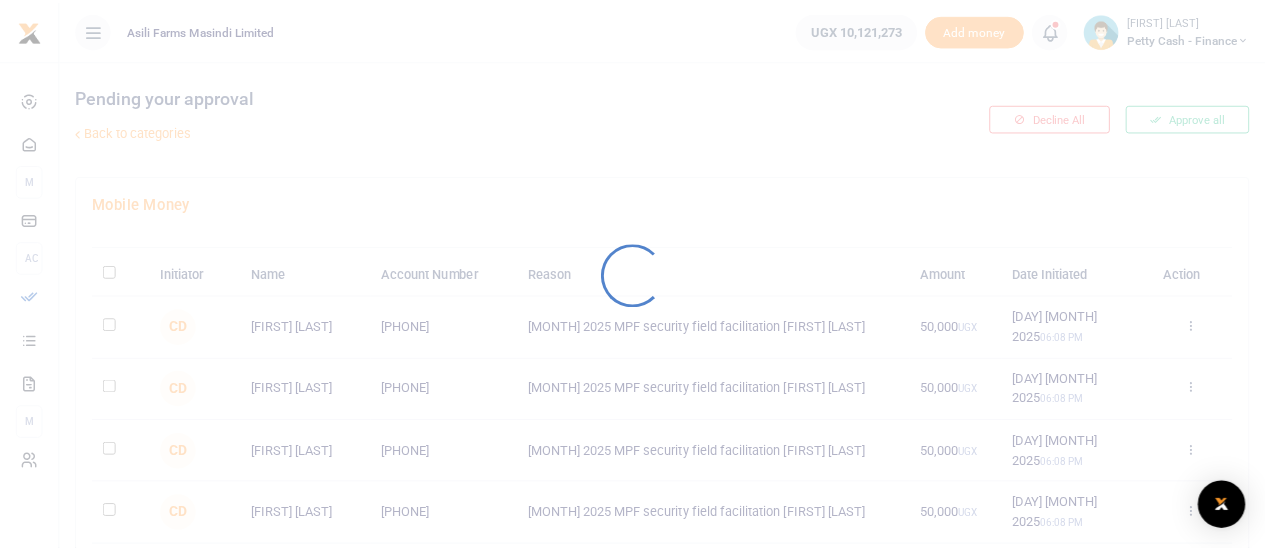 scroll, scrollTop: 0, scrollLeft: 0, axis: both 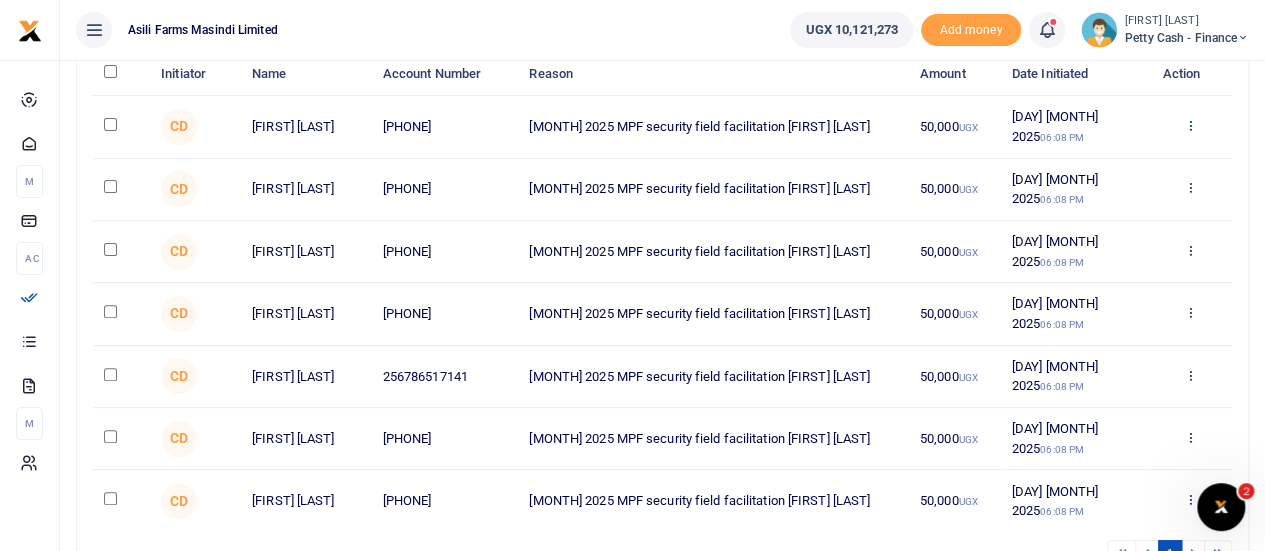click at bounding box center (1190, 125) 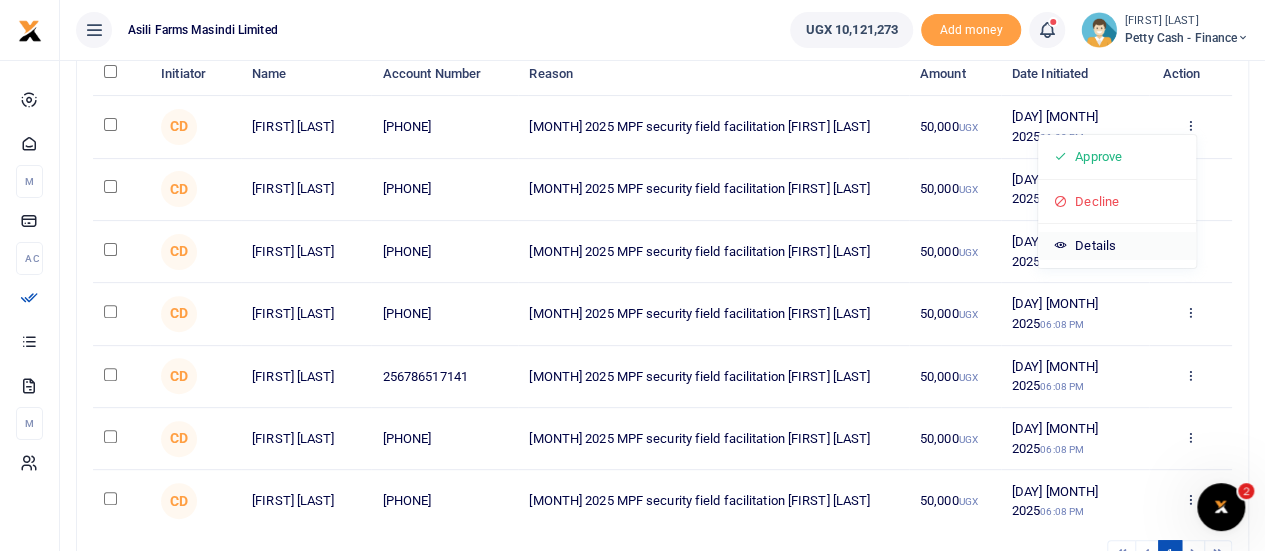 click on "Details" at bounding box center [1117, 246] 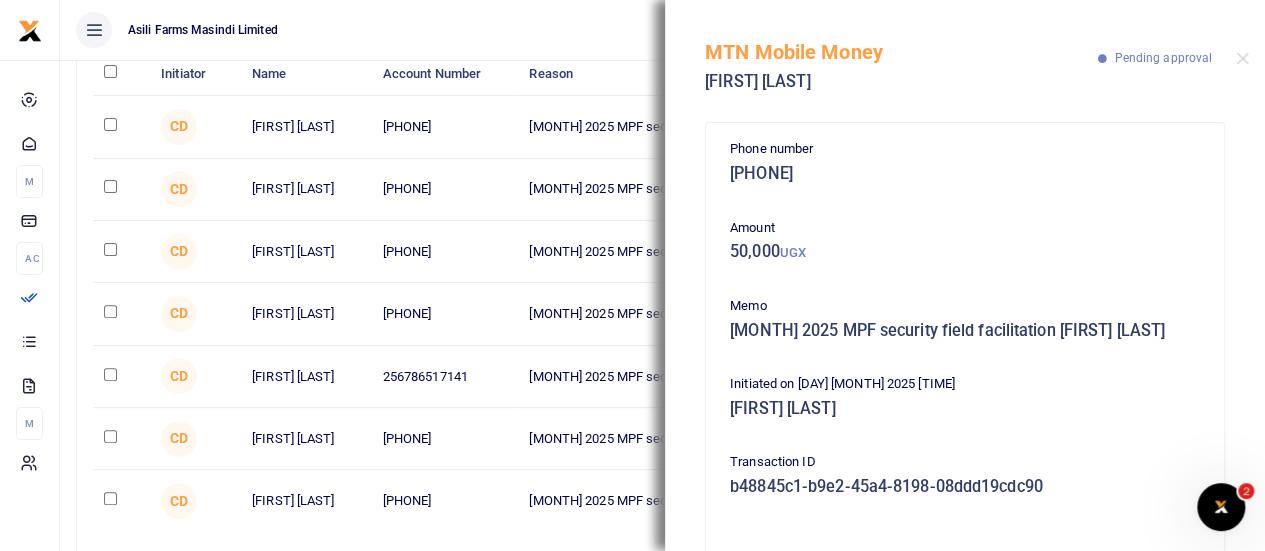scroll, scrollTop: 208, scrollLeft: 0, axis: vertical 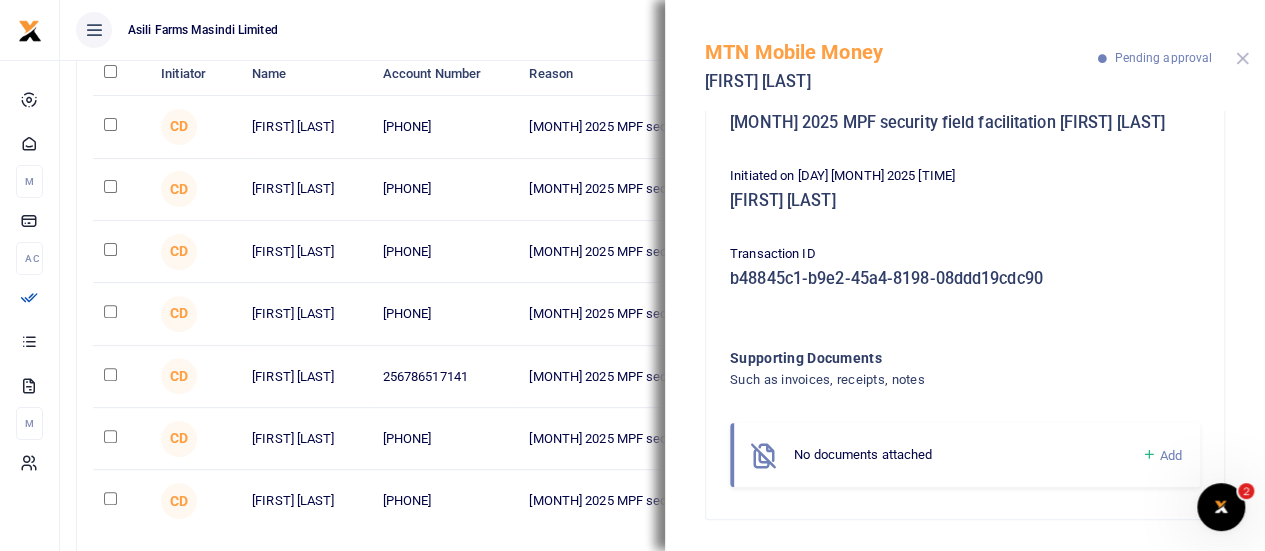 click at bounding box center (1242, 58) 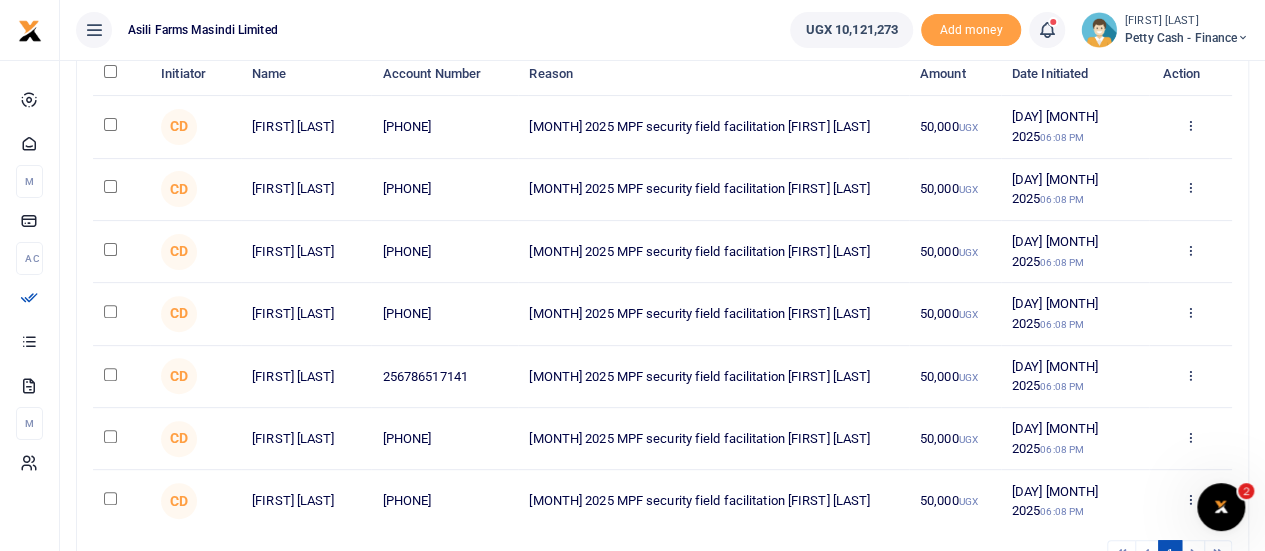 click on "Approve
Decline
Details" at bounding box center [1190, 314] 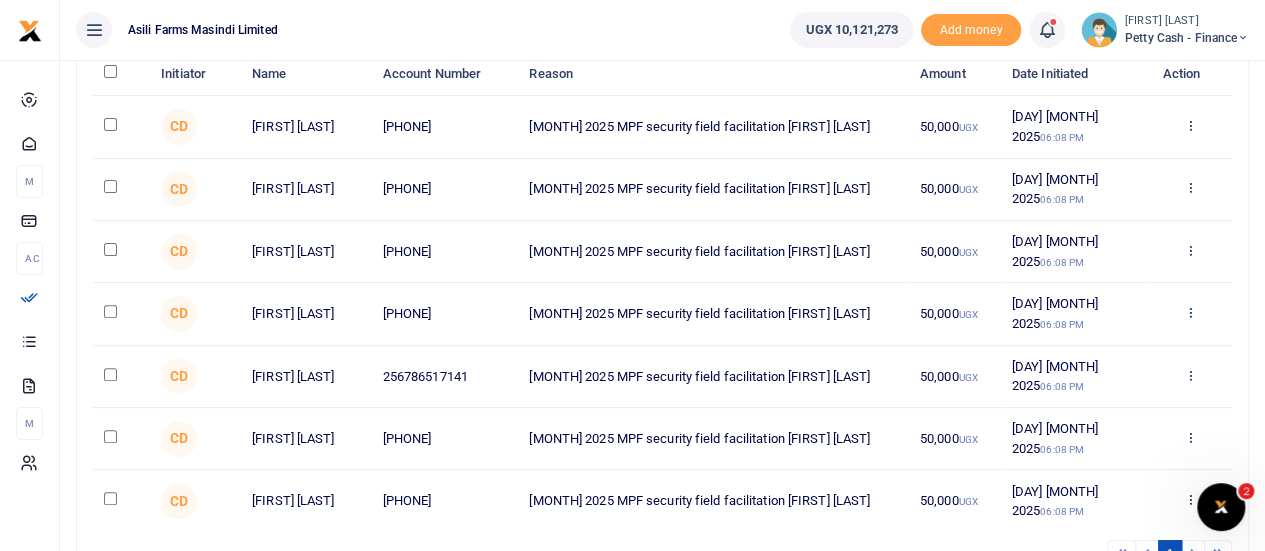 click at bounding box center [1190, 312] 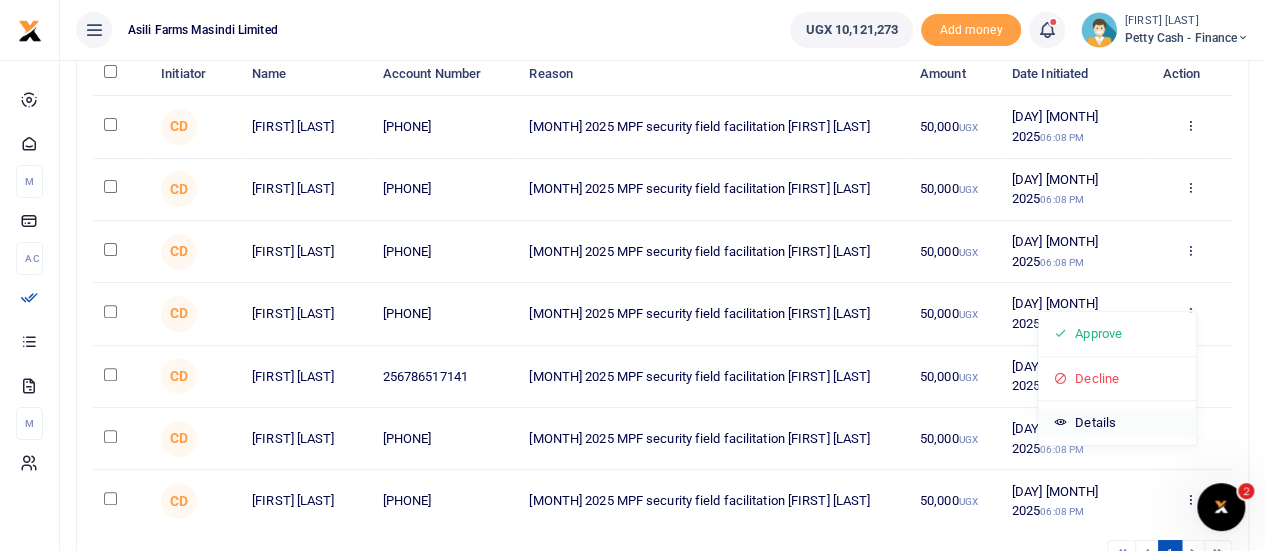 click on "Details" at bounding box center [1117, 423] 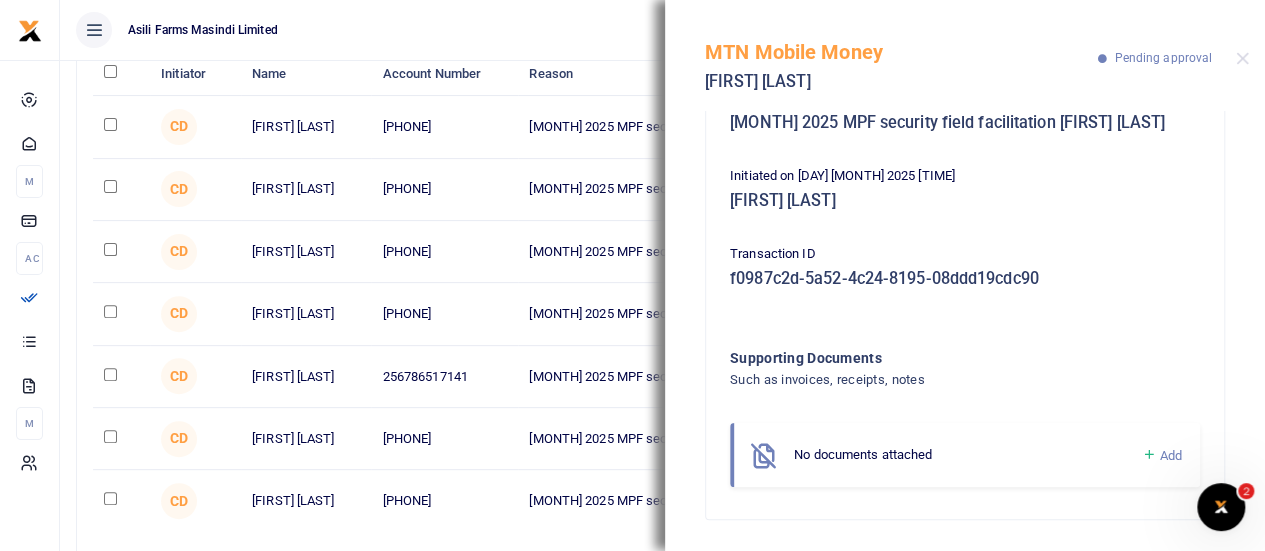 scroll, scrollTop: 0, scrollLeft: 0, axis: both 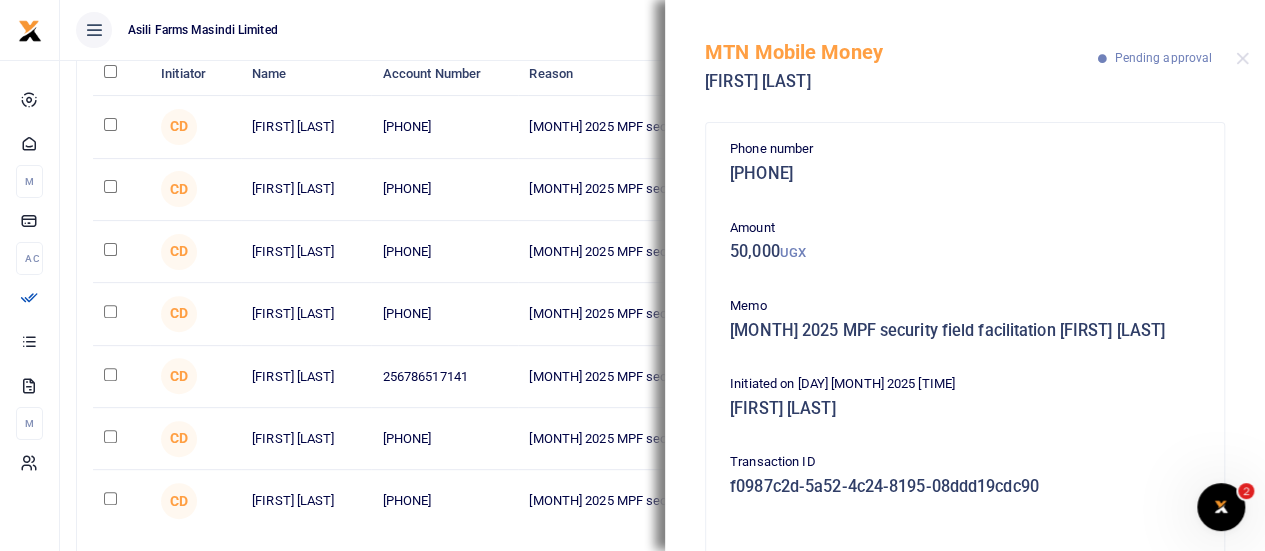 click on "MTN Mobile Money
Bonny Acuma
Pending approval" at bounding box center (965, 55) 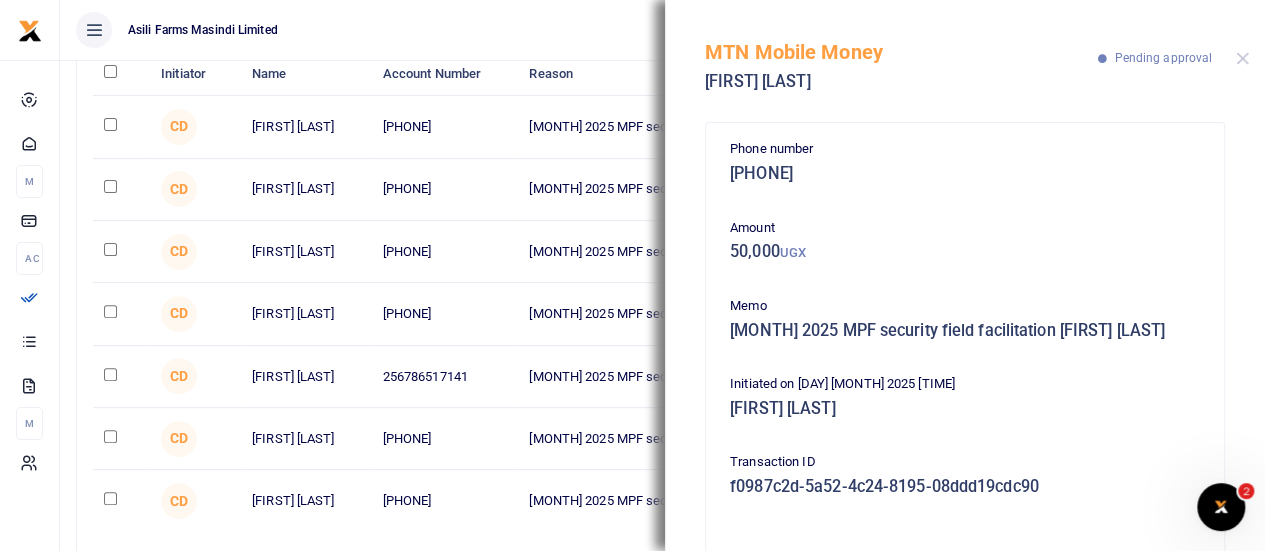 click on "MTN Mobile Money
Bonny Acuma
Pending approval" at bounding box center (965, 55) 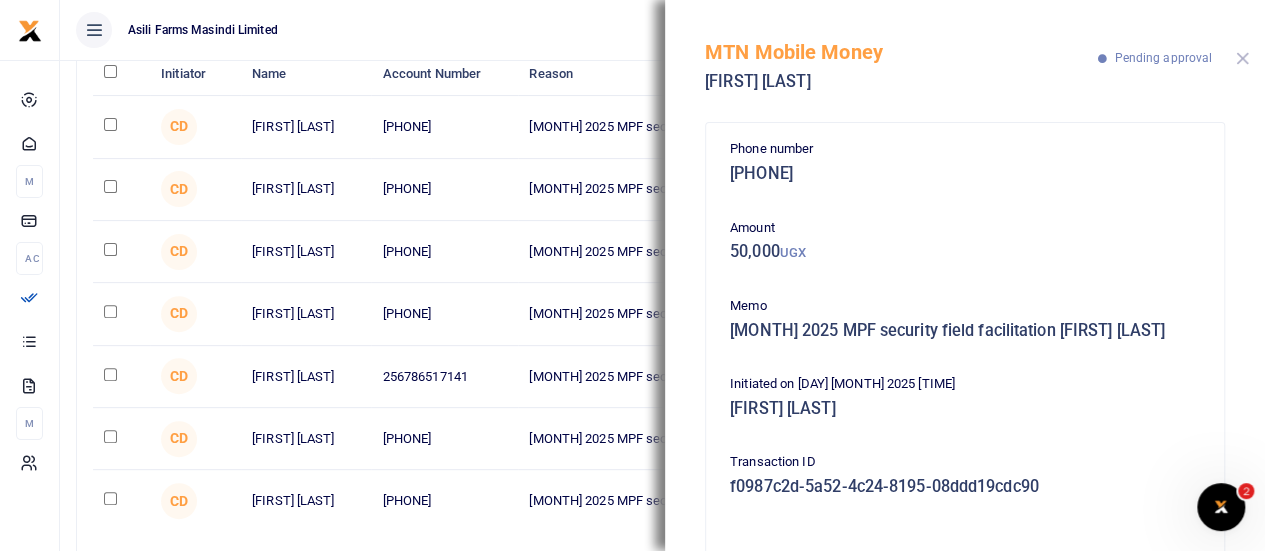 click at bounding box center (1242, 58) 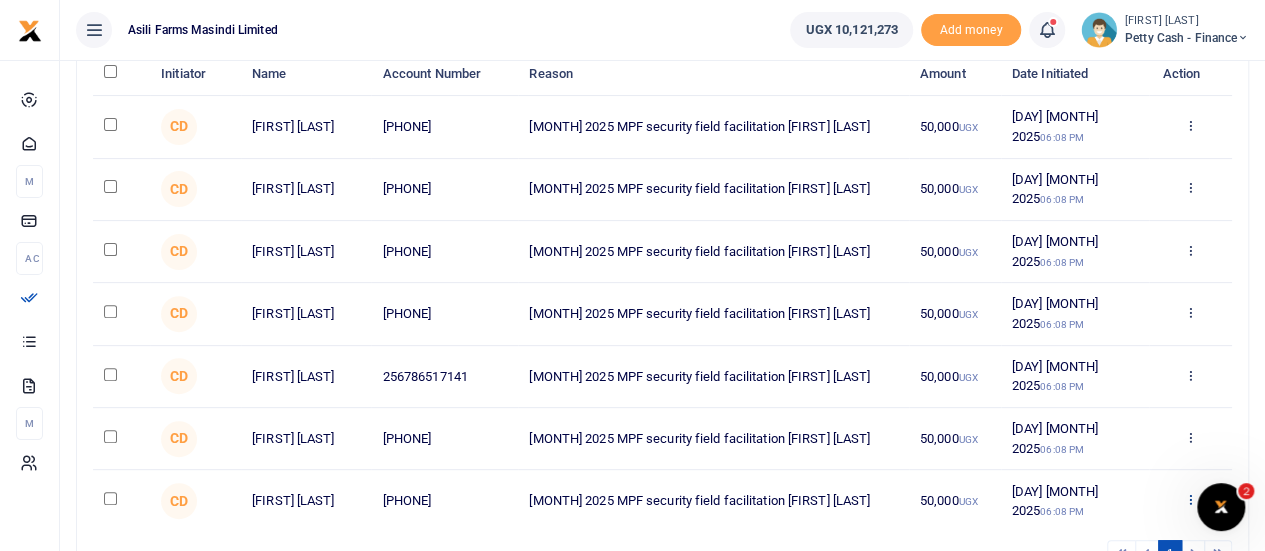 click at bounding box center [1190, 499] 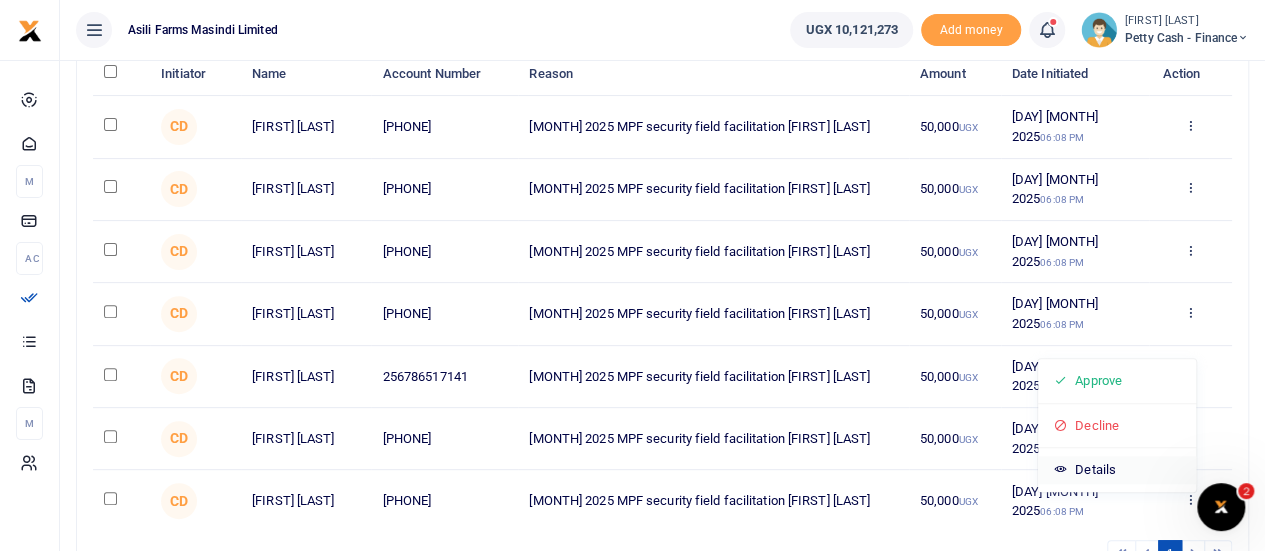 click on "Details" at bounding box center (1117, 471) 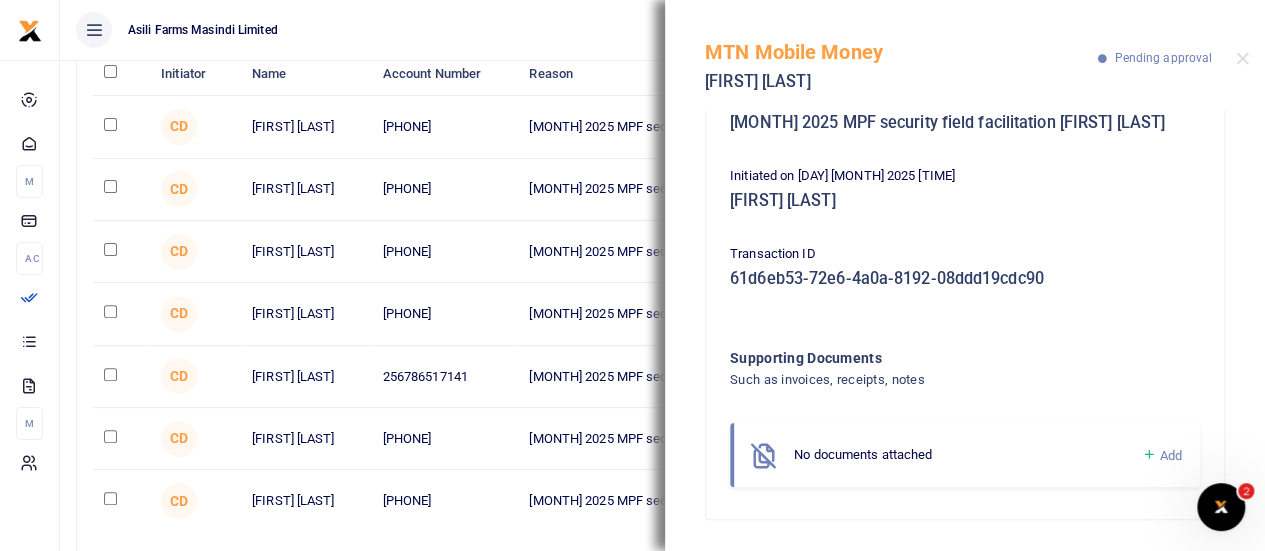 scroll, scrollTop: 0, scrollLeft: 0, axis: both 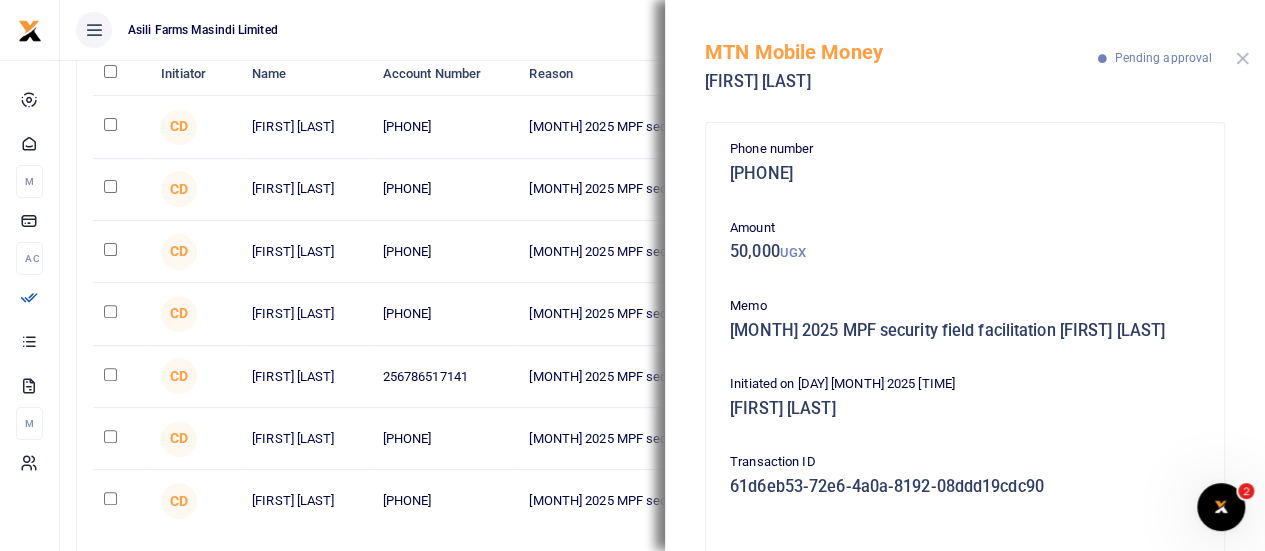 click at bounding box center [1242, 58] 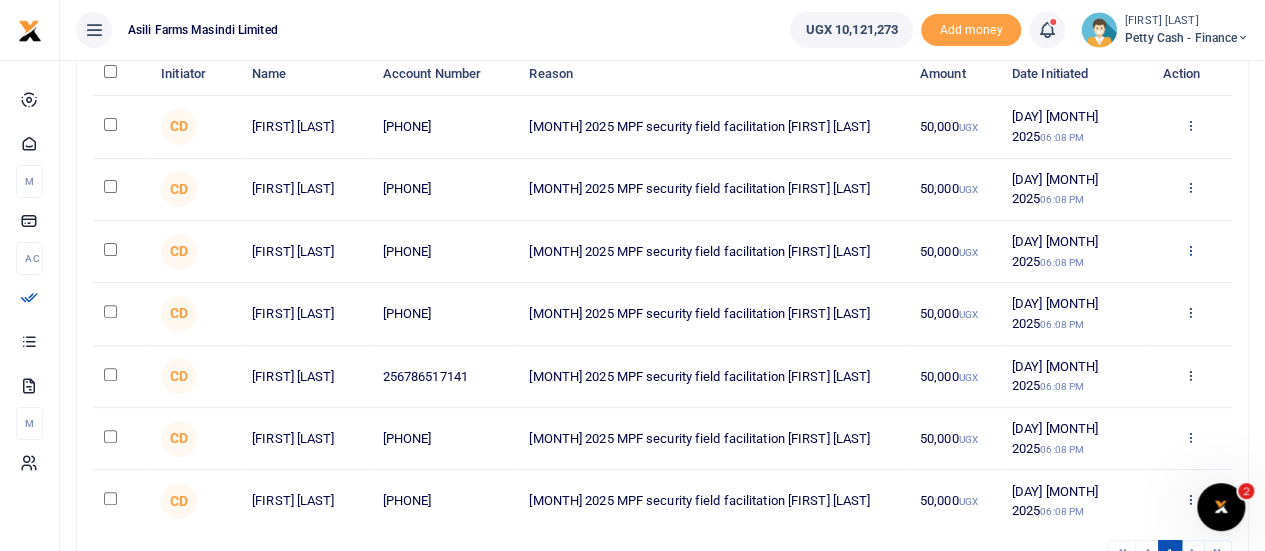 click at bounding box center [1190, 250] 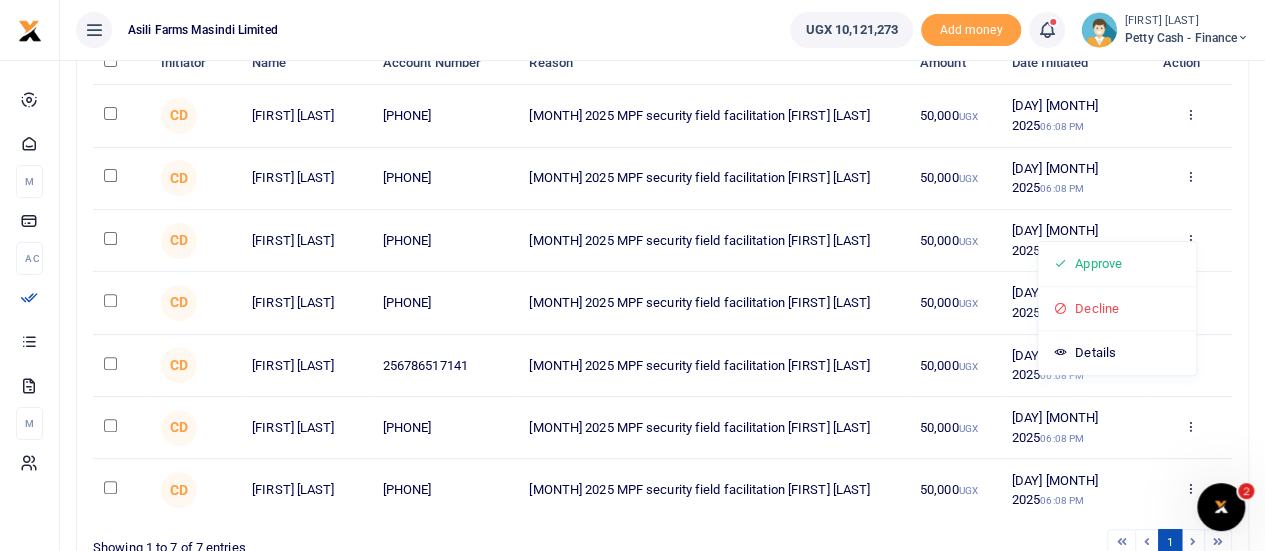 scroll, scrollTop: 215, scrollLeft: 0, axis: vertical 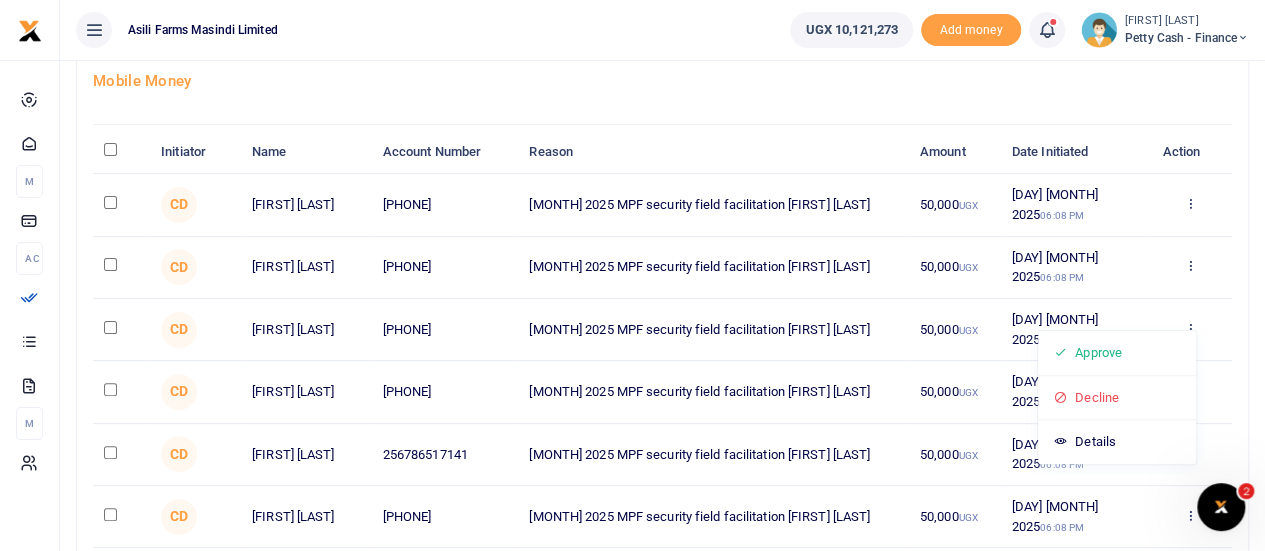 click on "Mobile Money" at bounding box center (662, 81) 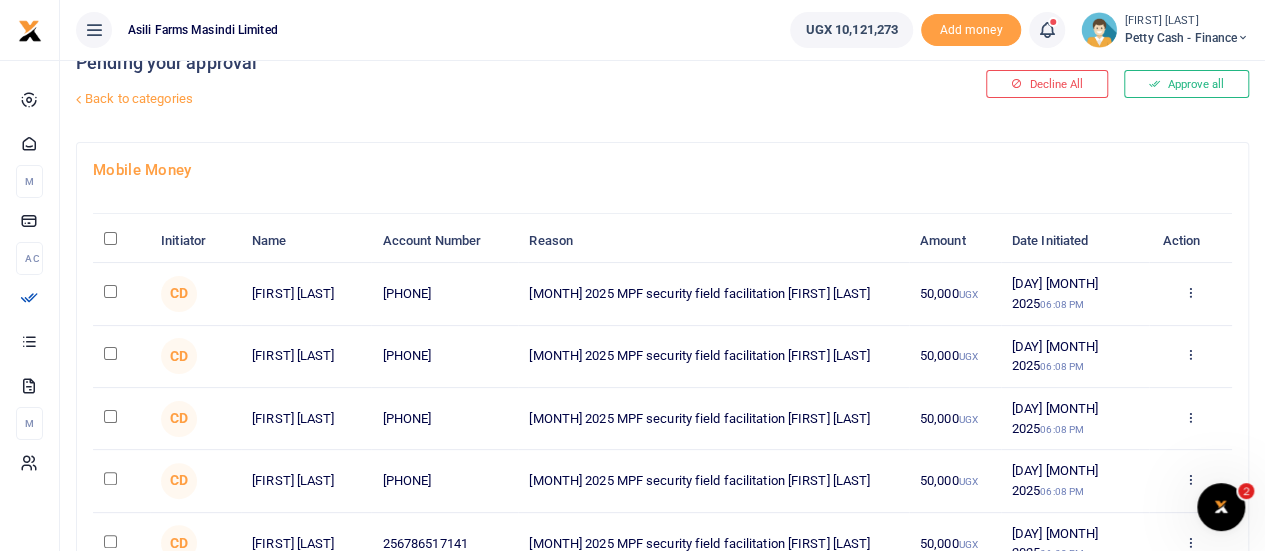 scroll, scrollTop: 28, scrollLeft: 0, axis: vertical 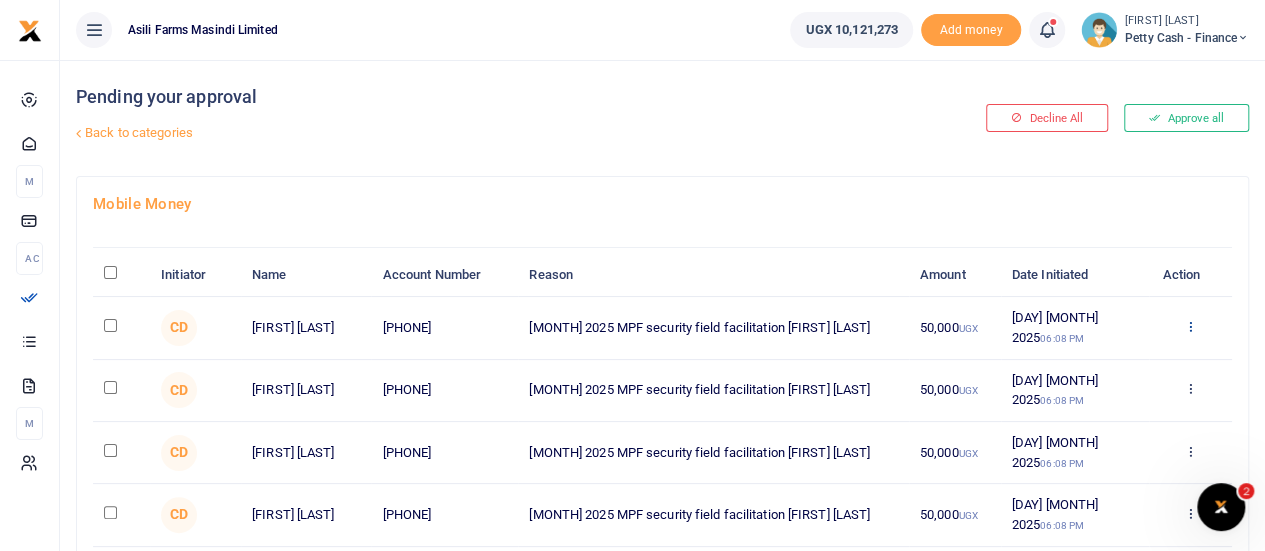 click at bounding box center [1190, 326] 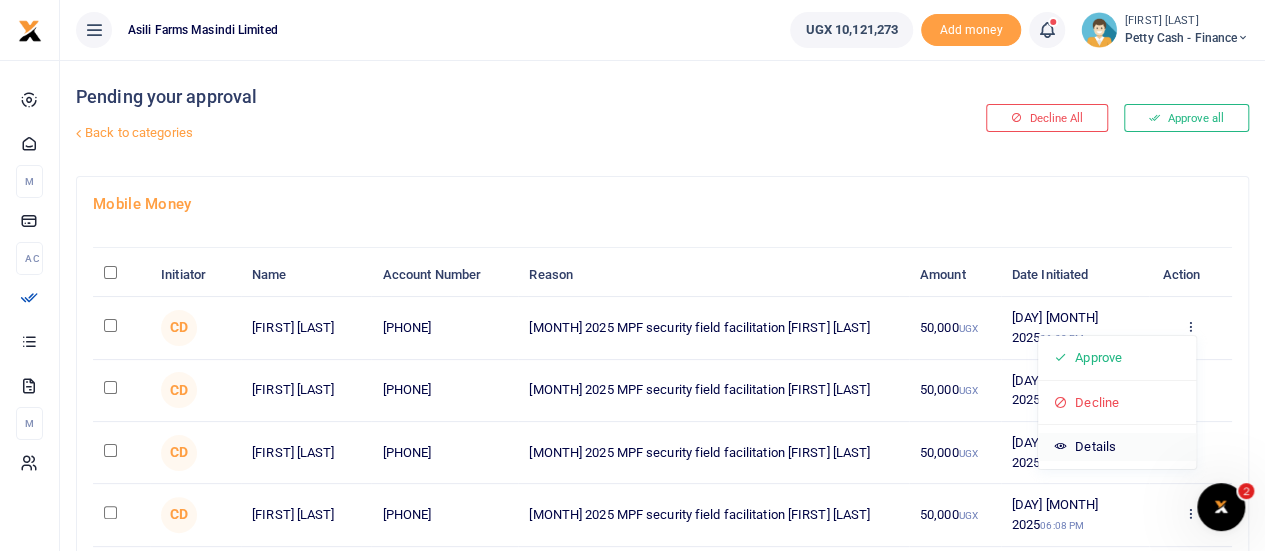 click on "Details" at bounding box center (1117, 447) 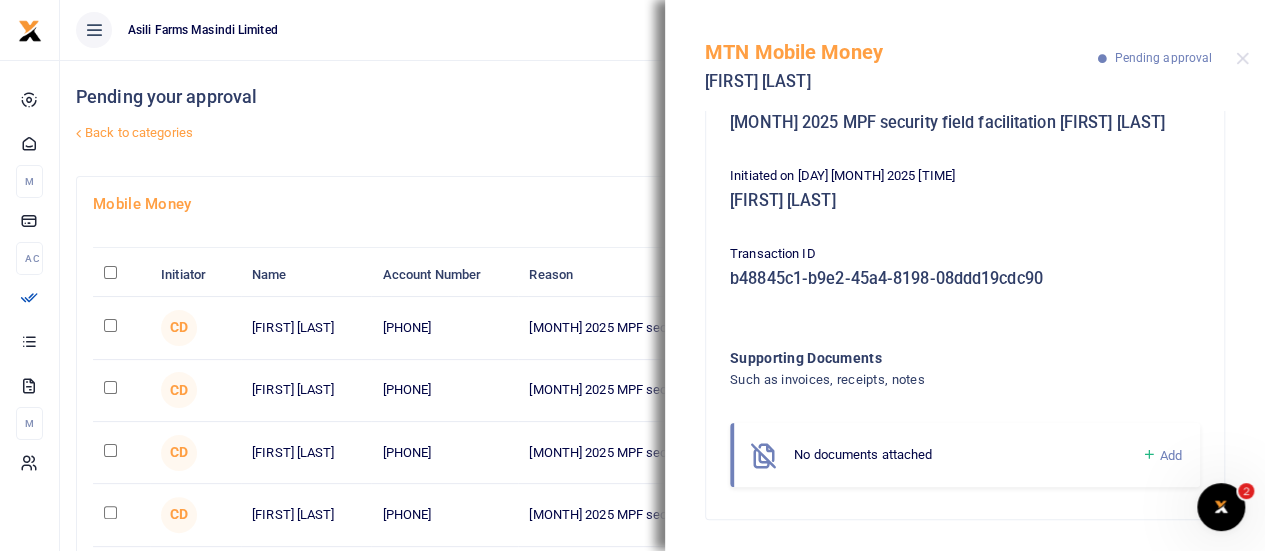 scroll, scrollTop: 0, scrollLeft: 0, axis: both 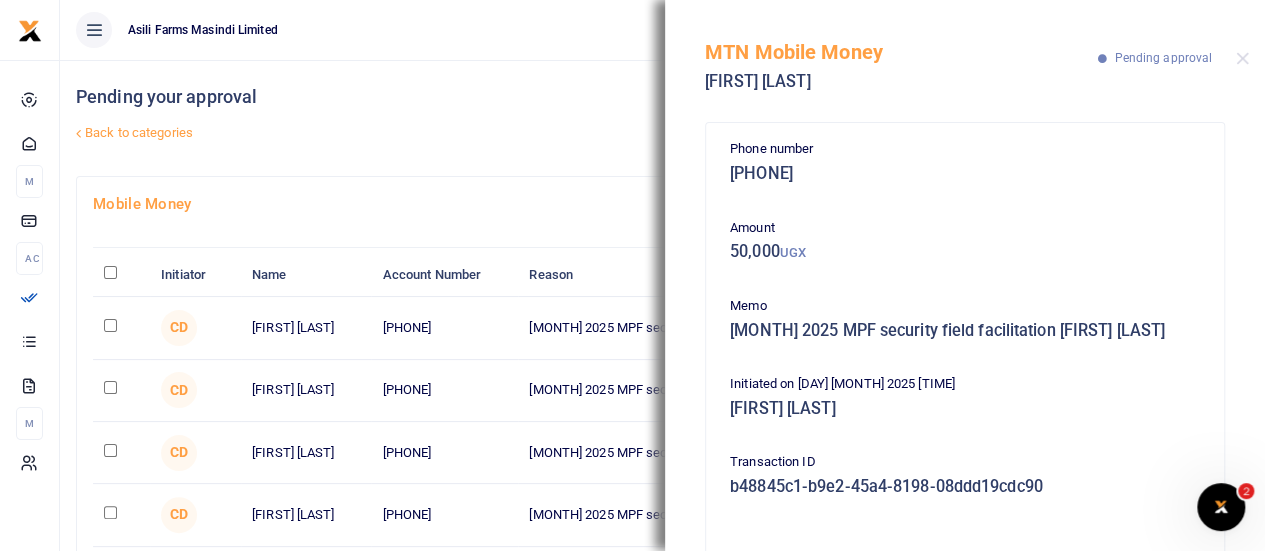 click on "Pending your approval" at bounding box center [464, 97] 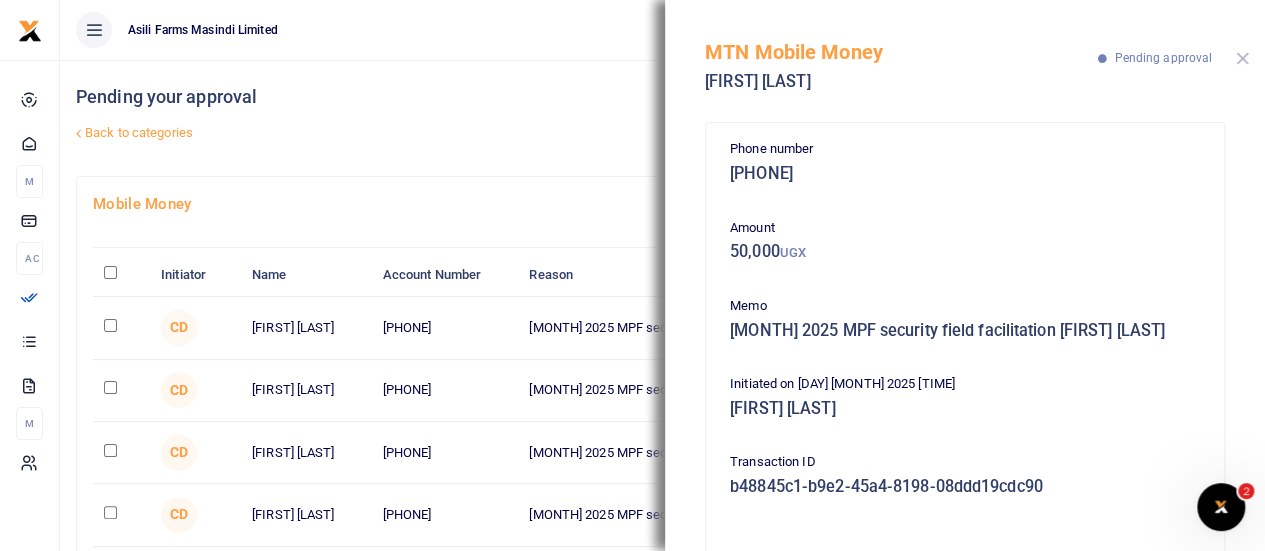 click at bounding box center (1242, 58) 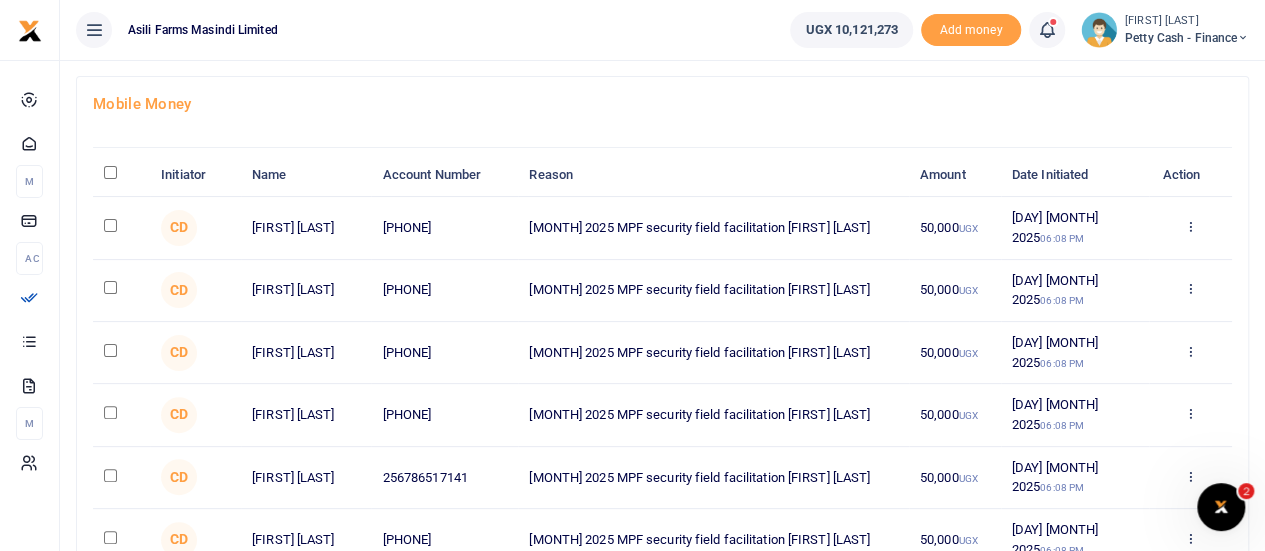 scroll, scrollTop: 110, scrollLeft: 0, axis: vertical 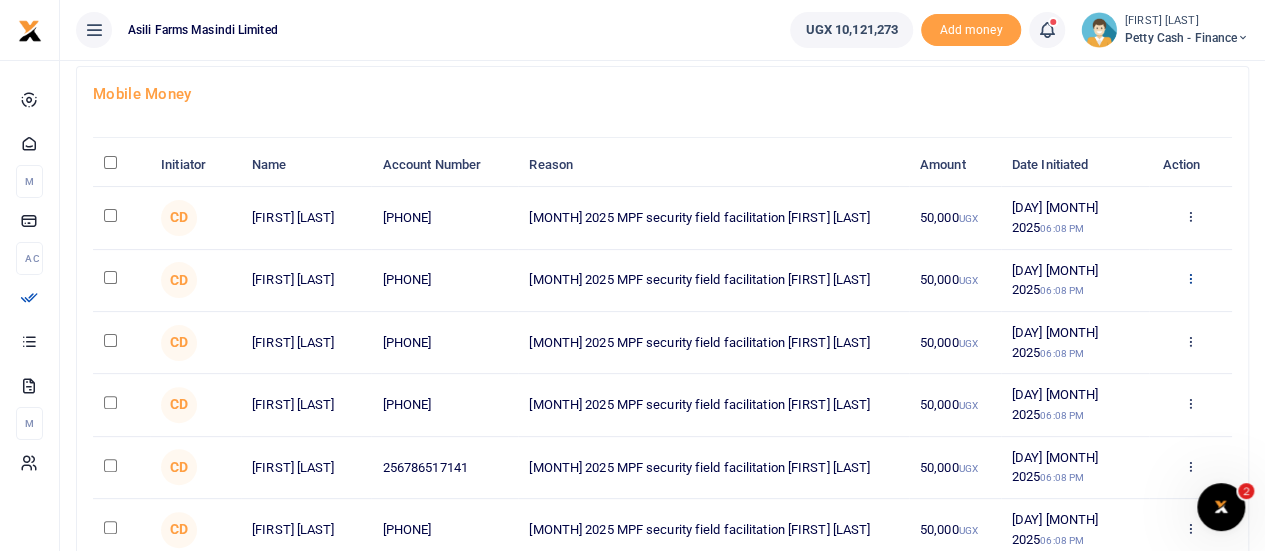 click at bounding box center (1190, 278) 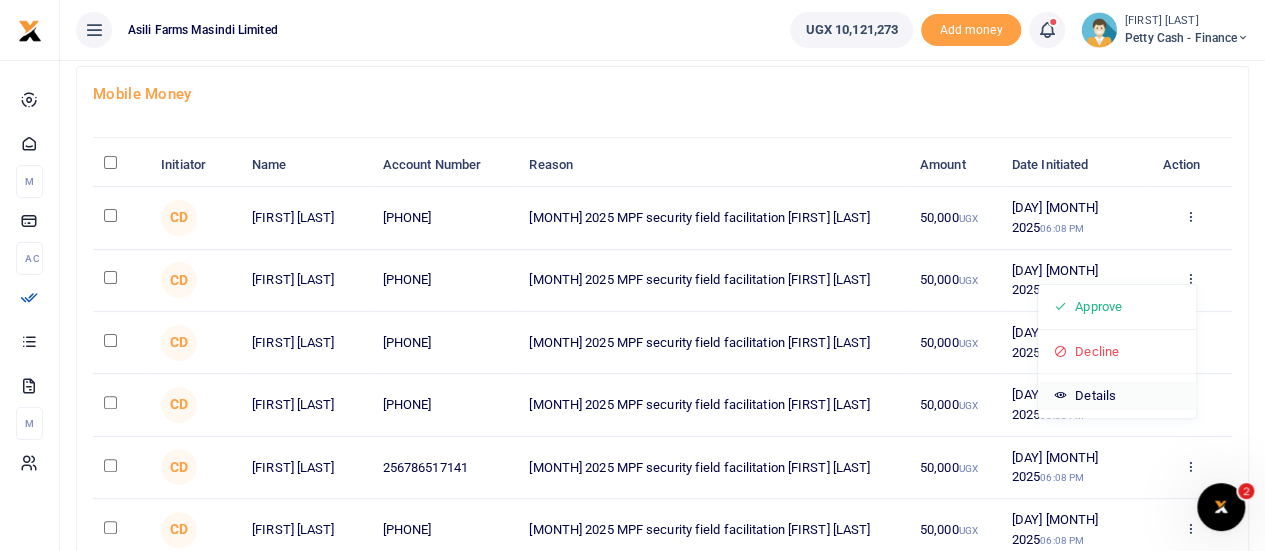click on "Details" at bounding box center (1117, 396) 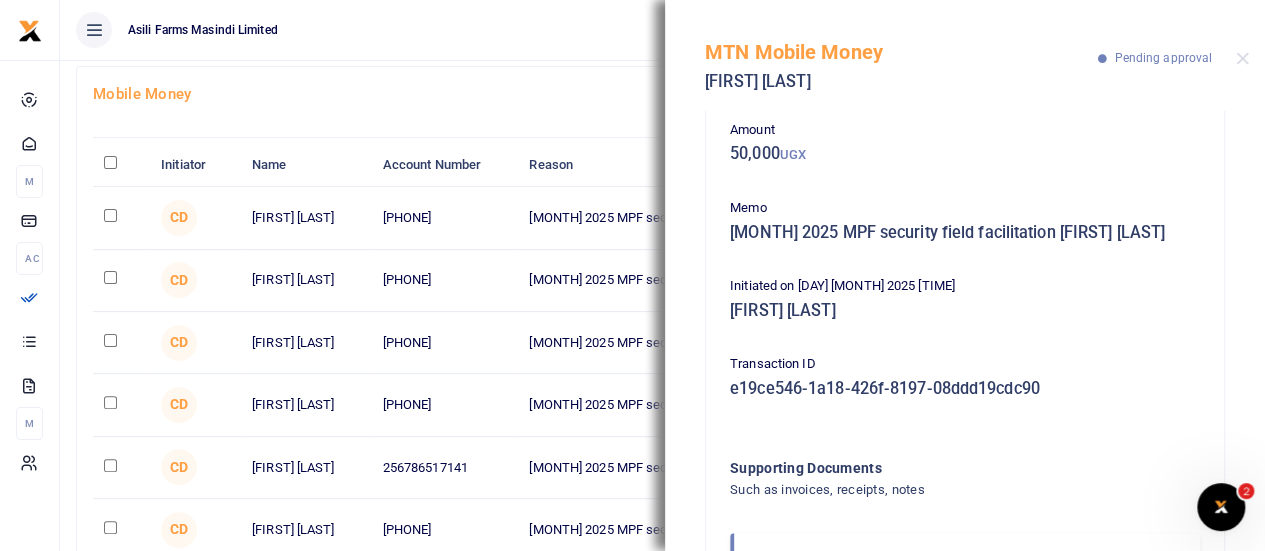 scroll, scrollTop: 0, scrollLeft: 0, axis: both 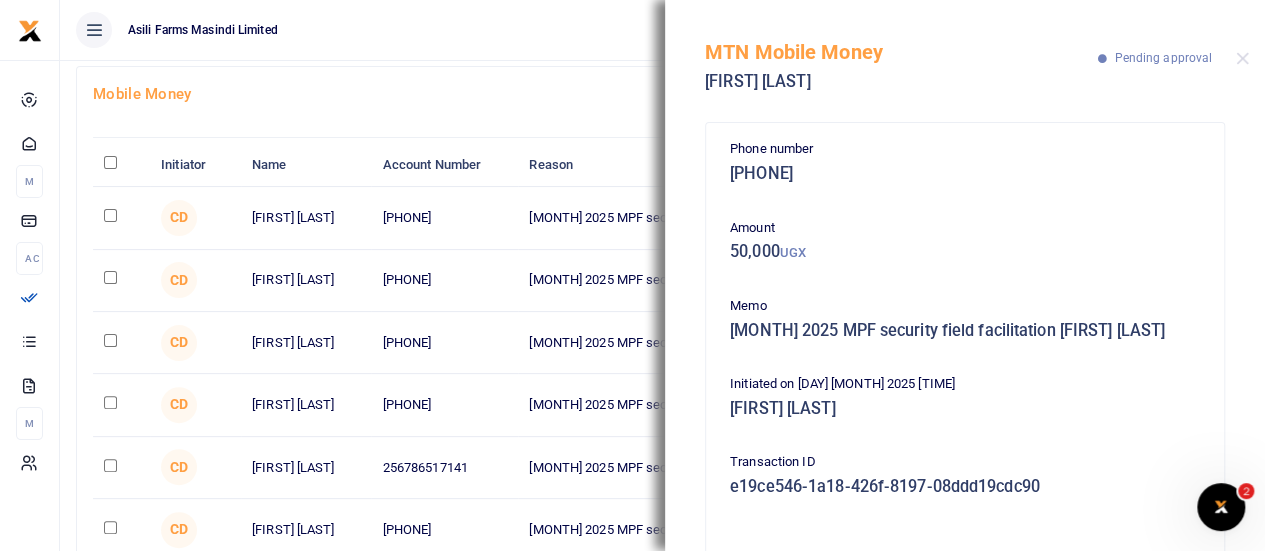 click on "Asili Farms Masindi Limited" at bounding box center (417, 30) 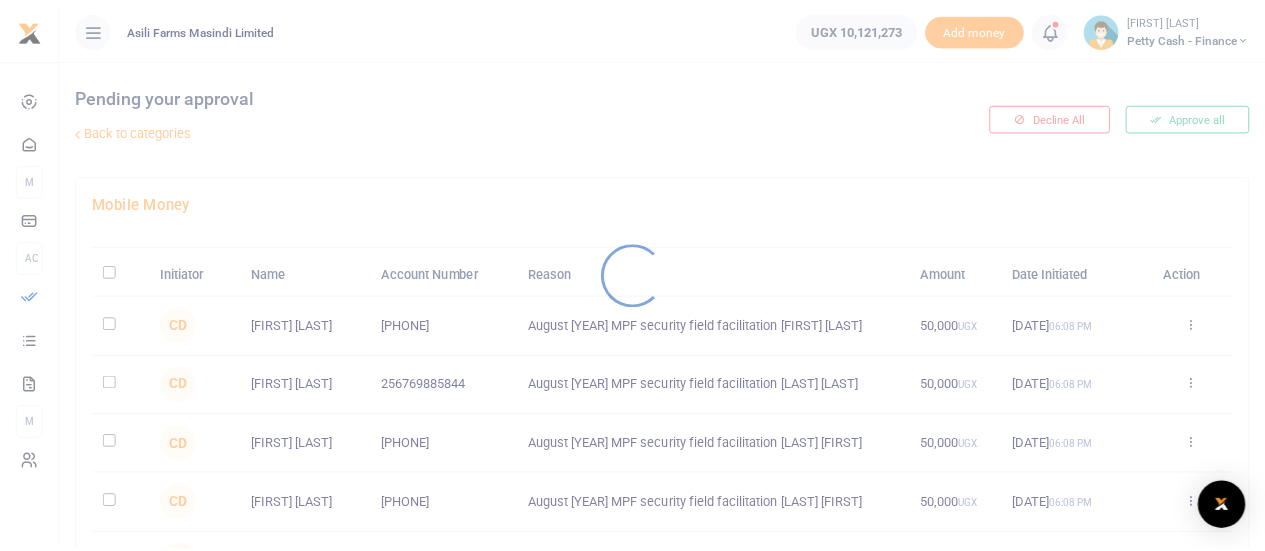 scroll, scrollTop: 0, scrollLeft: 0, axis: both 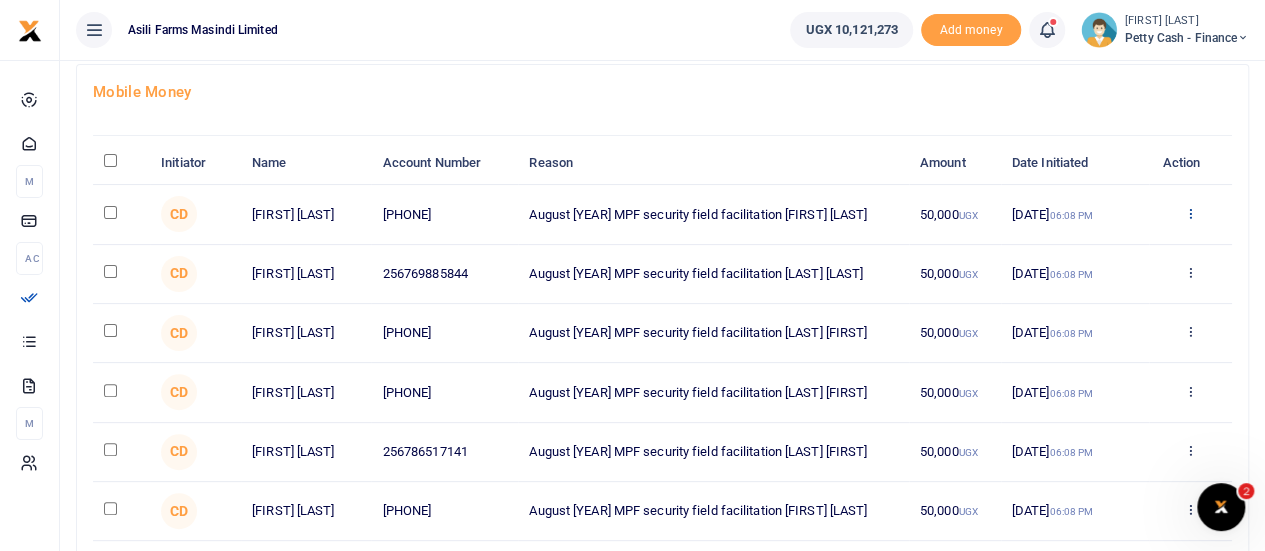 click at bounding box center (1190, 213) 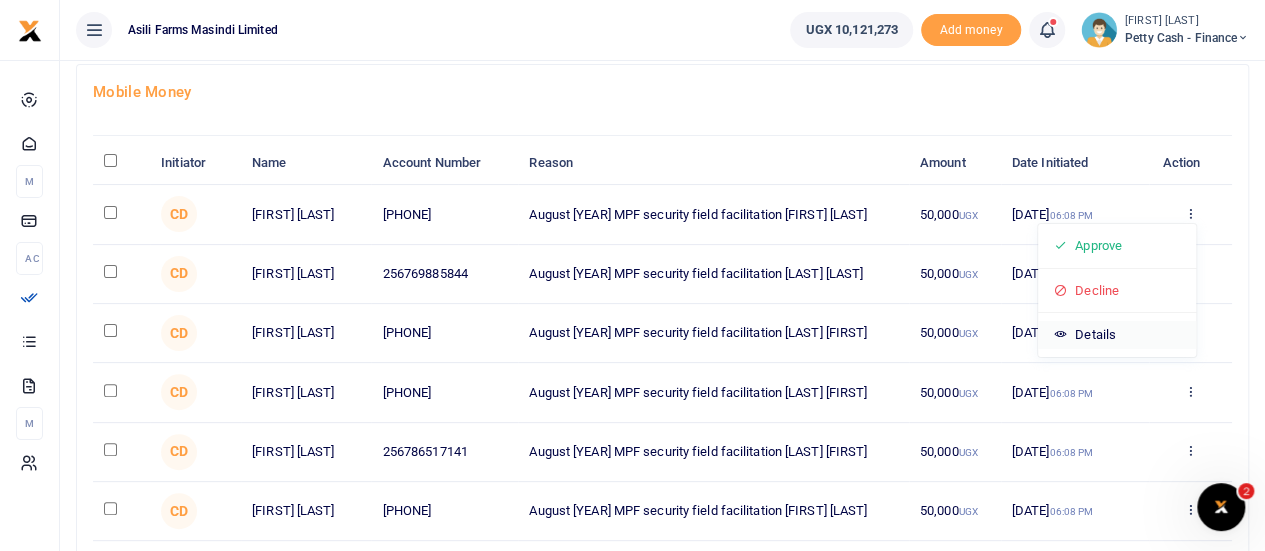 click on "Details" at bounding box center [1117, 335] 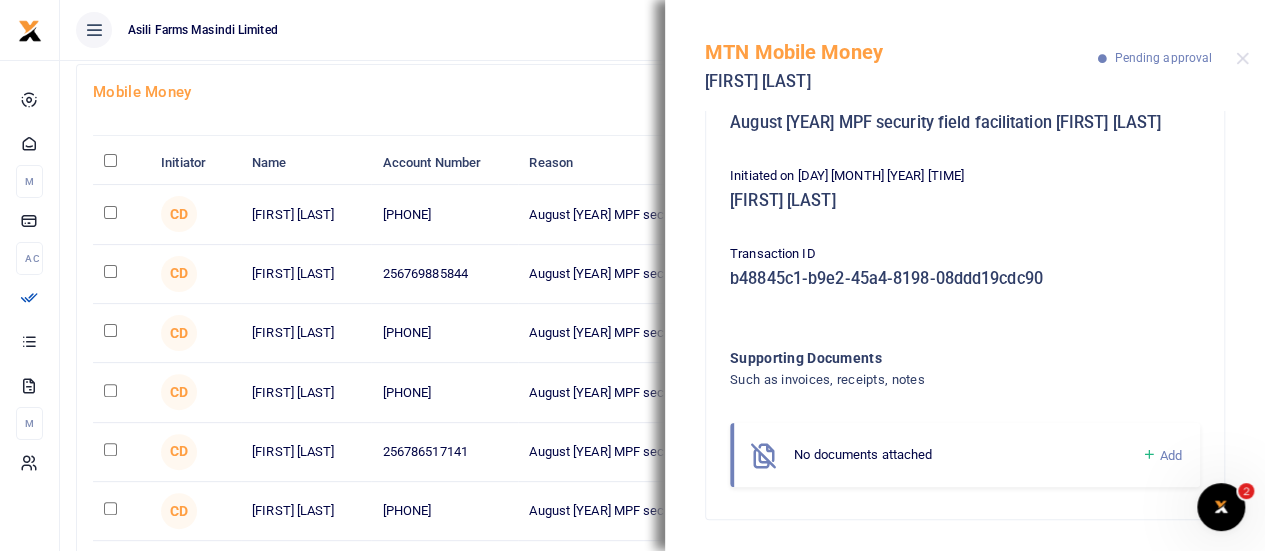 scroll, scrollTop: 0, scrollLeft: 0, axis: both 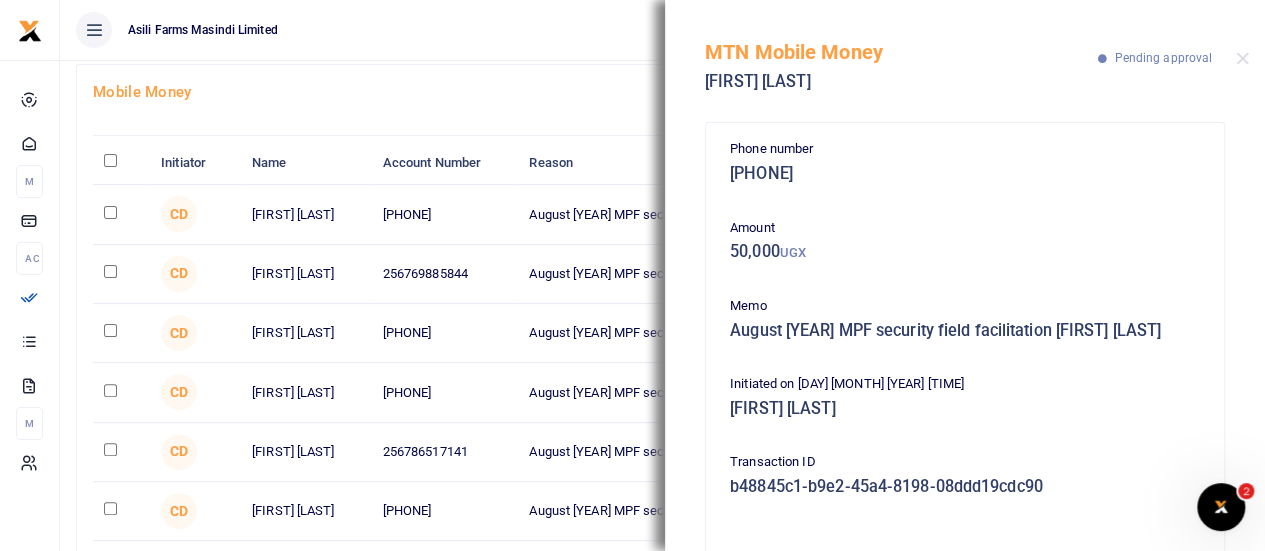 click on "Asili Farms Masindi Limited" at bounding box center [417, 30] 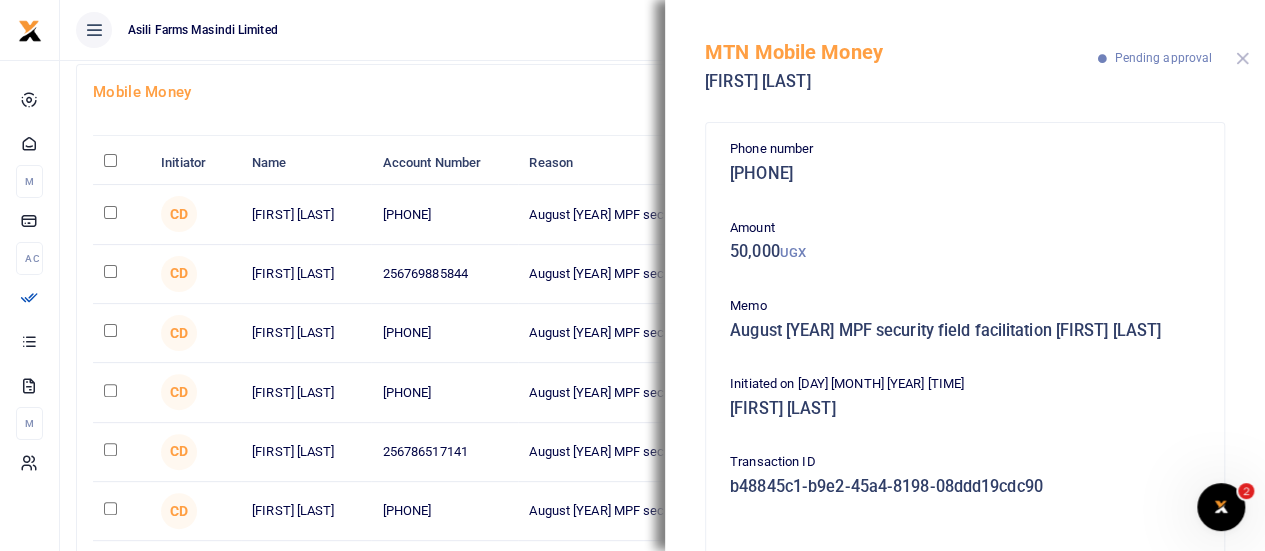 click at bounding box center (1242, 58) 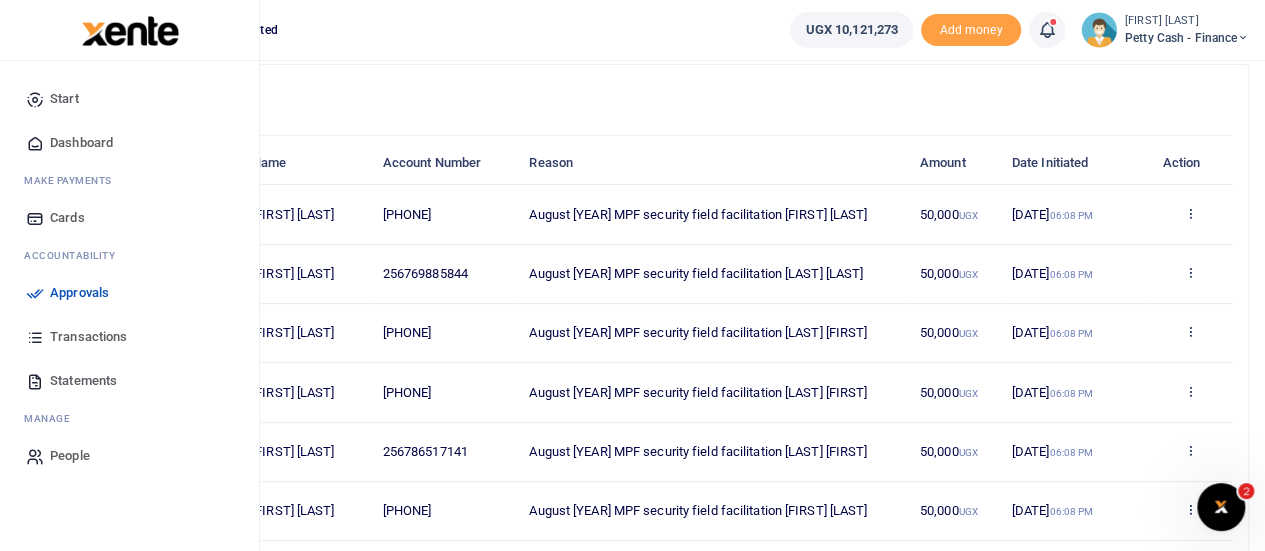 click on "Dashboard" at bounding box center [81, 143] 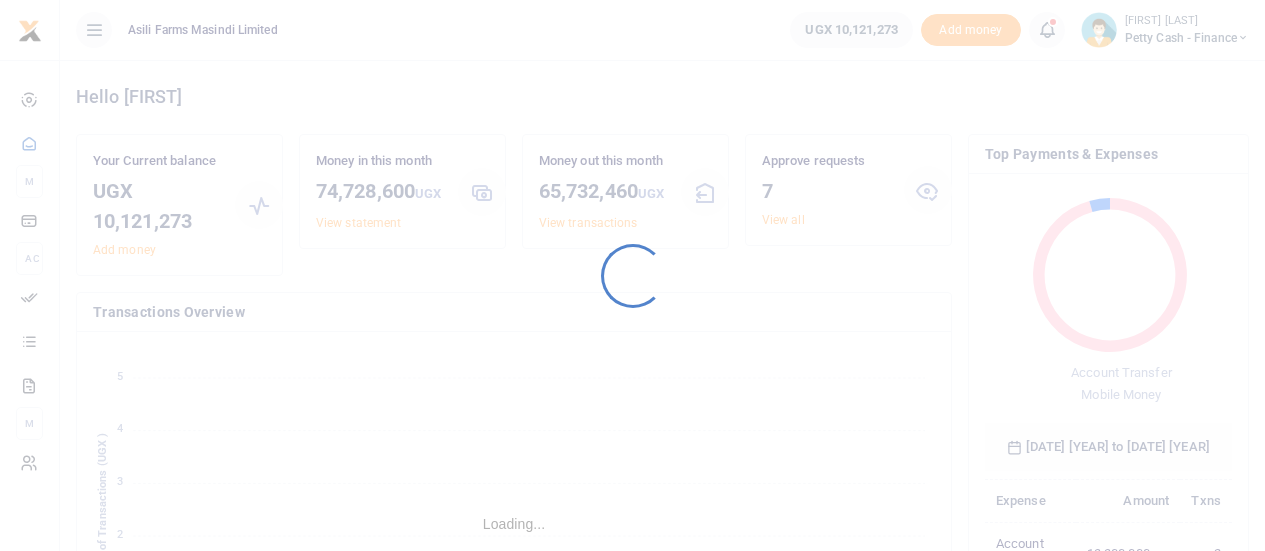 scroll, scrollTop: 0, scrollLeft: 0, axis: both 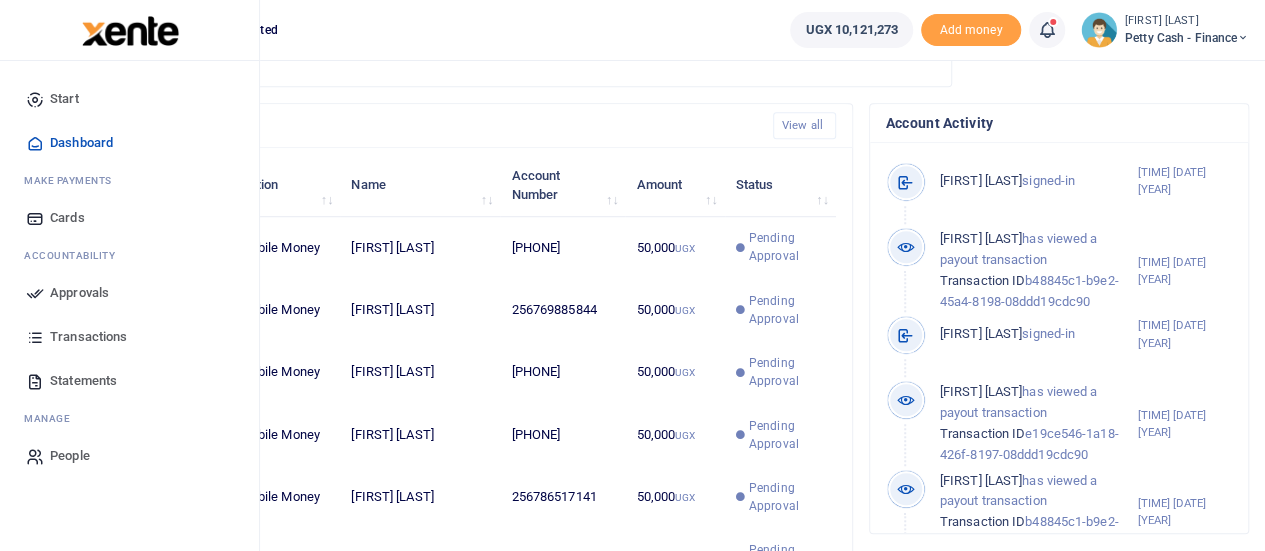 click on "Approvals" at bounding box center [79, 293] 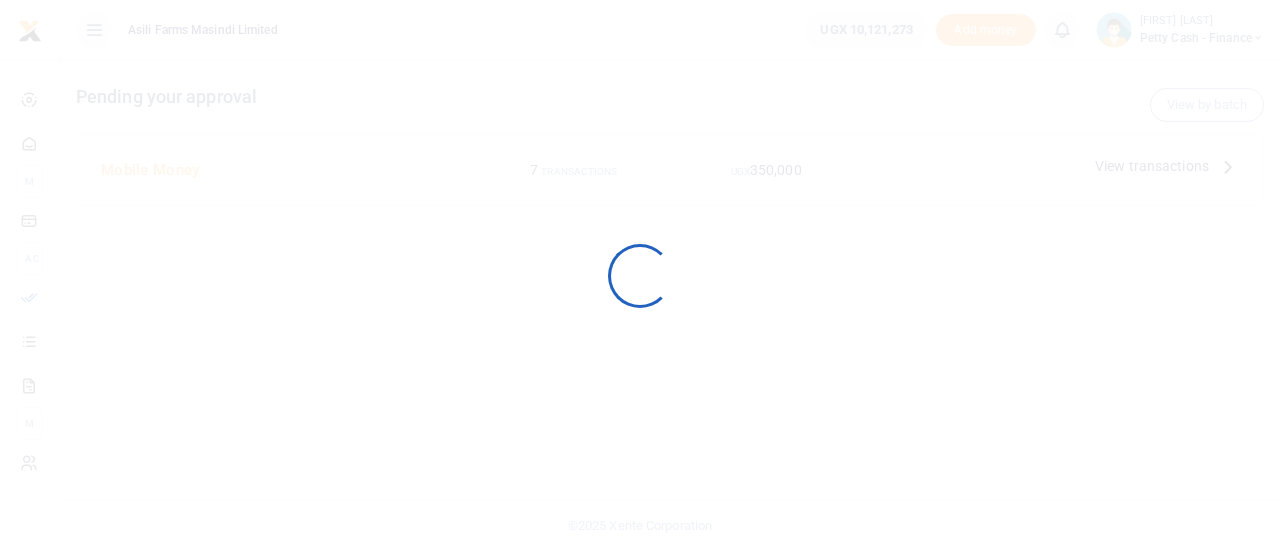 scroll, scrollTop: 0, scrollLeft: 0, axis: both 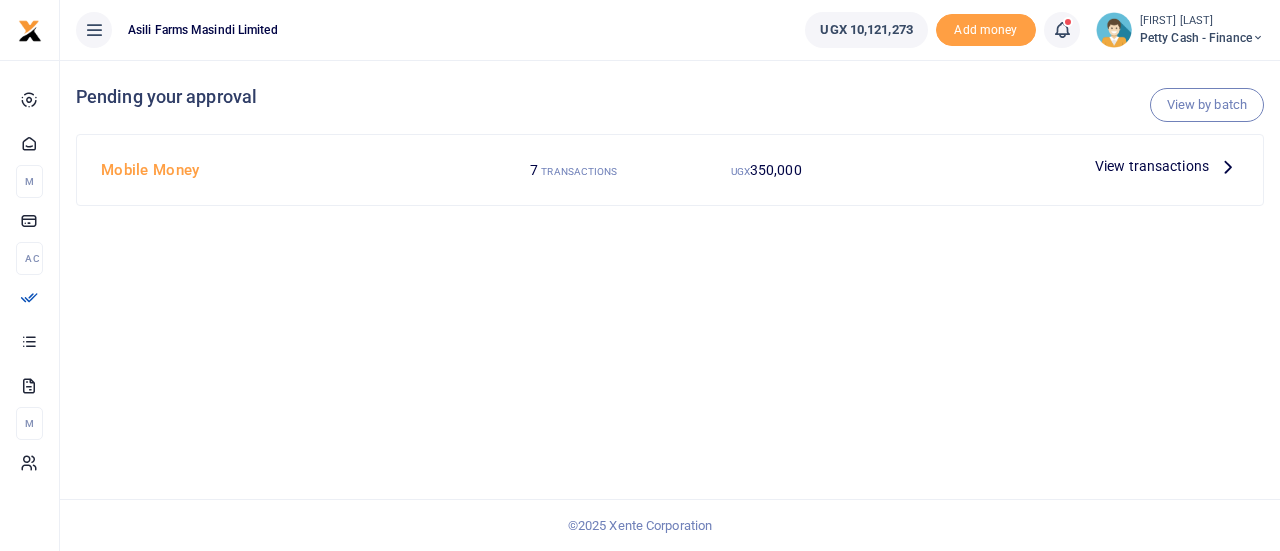 click at bounding box center [1228, 166] 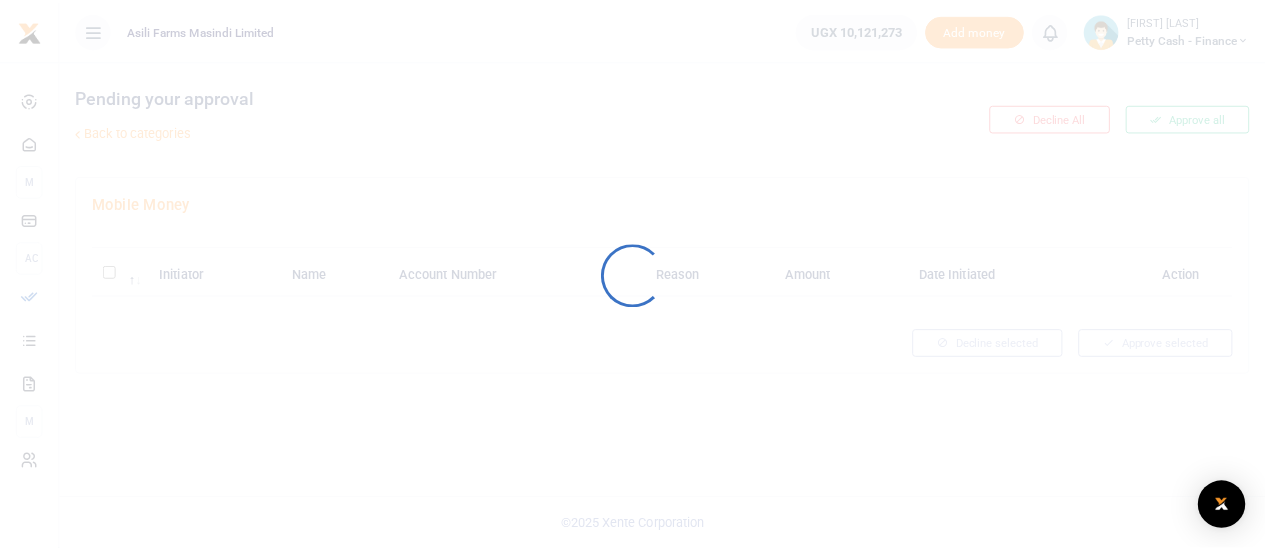 scroll, scrollTop: 0, scrollLeft: 0, axis: both 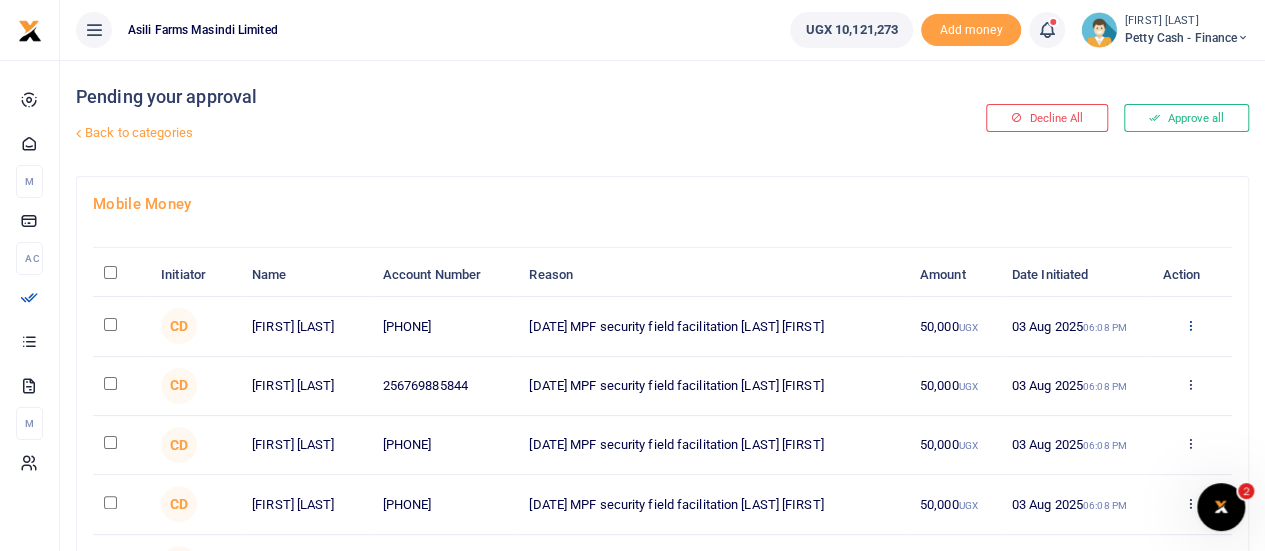 click at bounding box center (1190, 325) 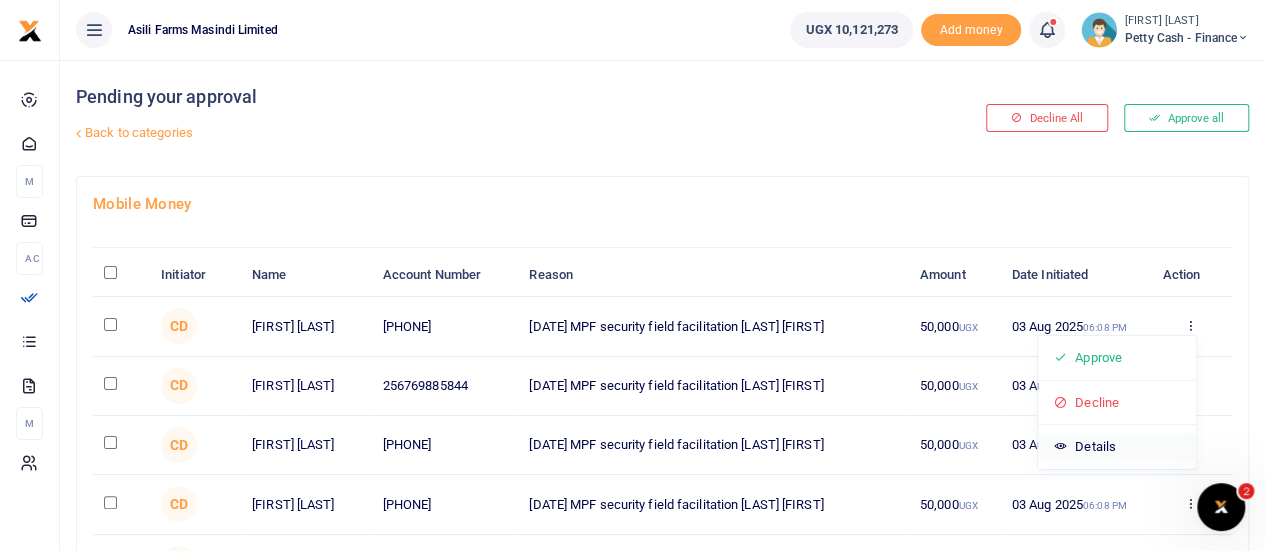 click on "Details" at bounding box center (1117, 447) 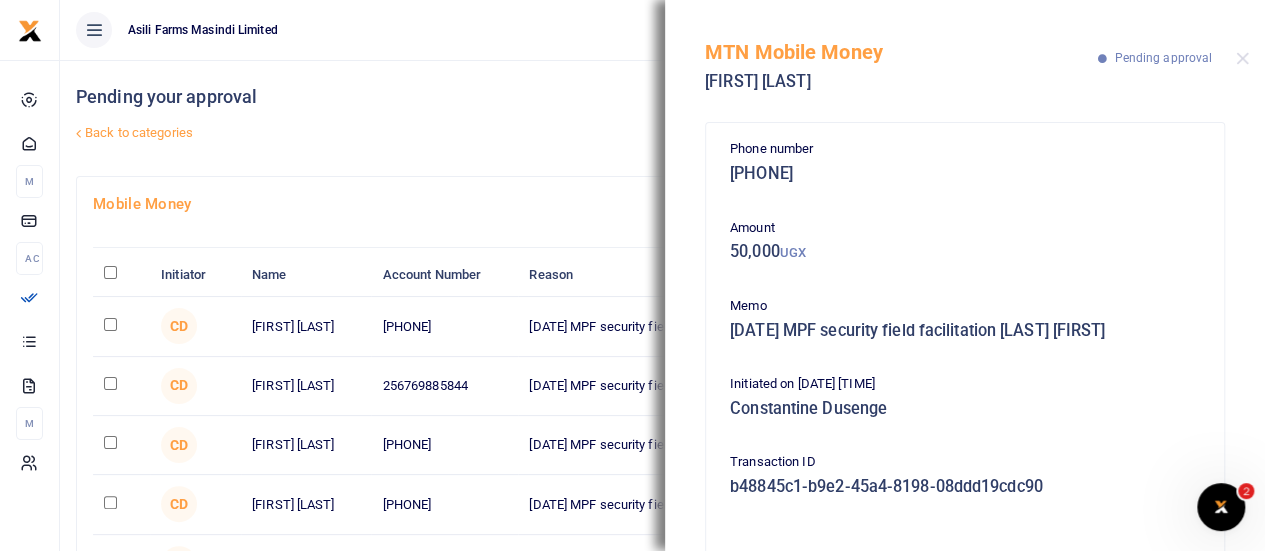 scroll, scrollTop: 293, scrollLeft: 0, axis: vertical 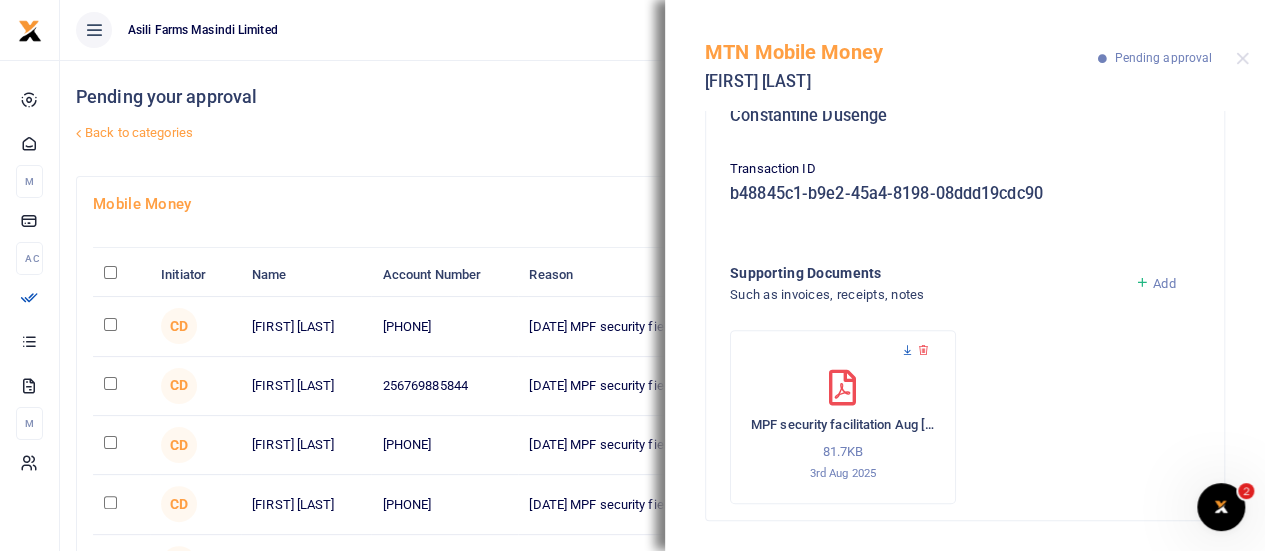 click at bounding box center (907, 350) 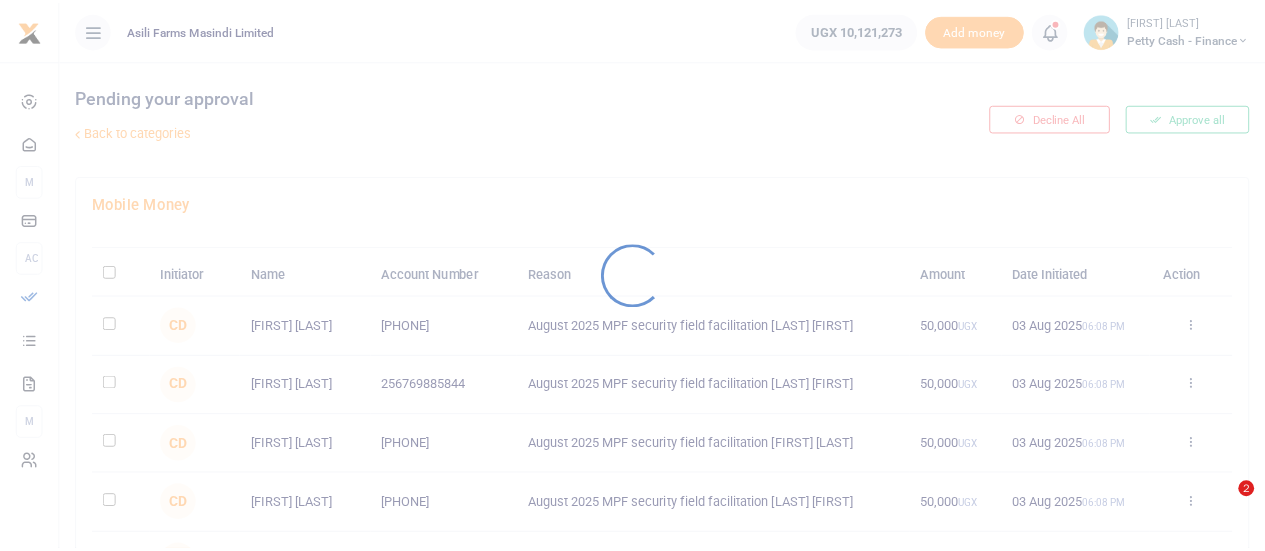 scroll, scrollTop: 0, scrollLeft: 0, axis: both 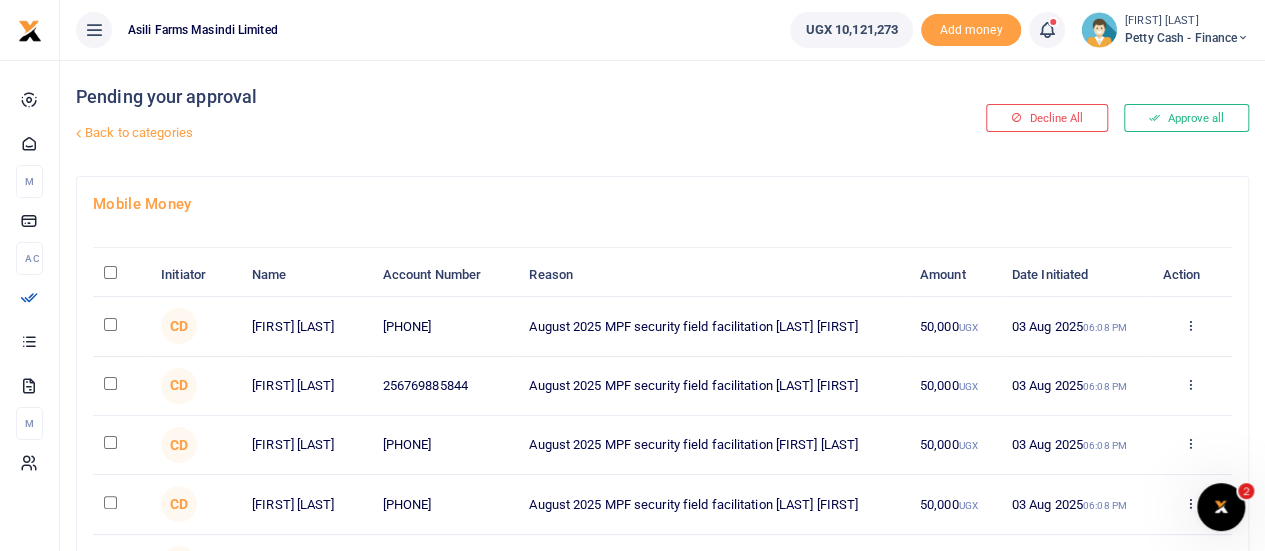 click at bounding box center (110, 324) 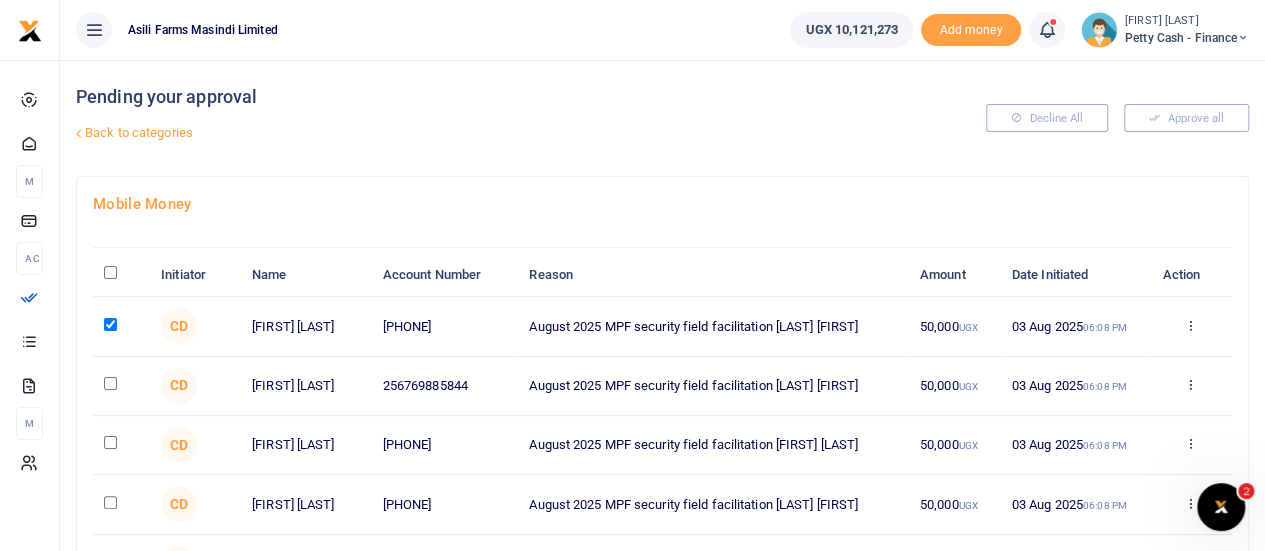 click at bounding box center (110, 383) 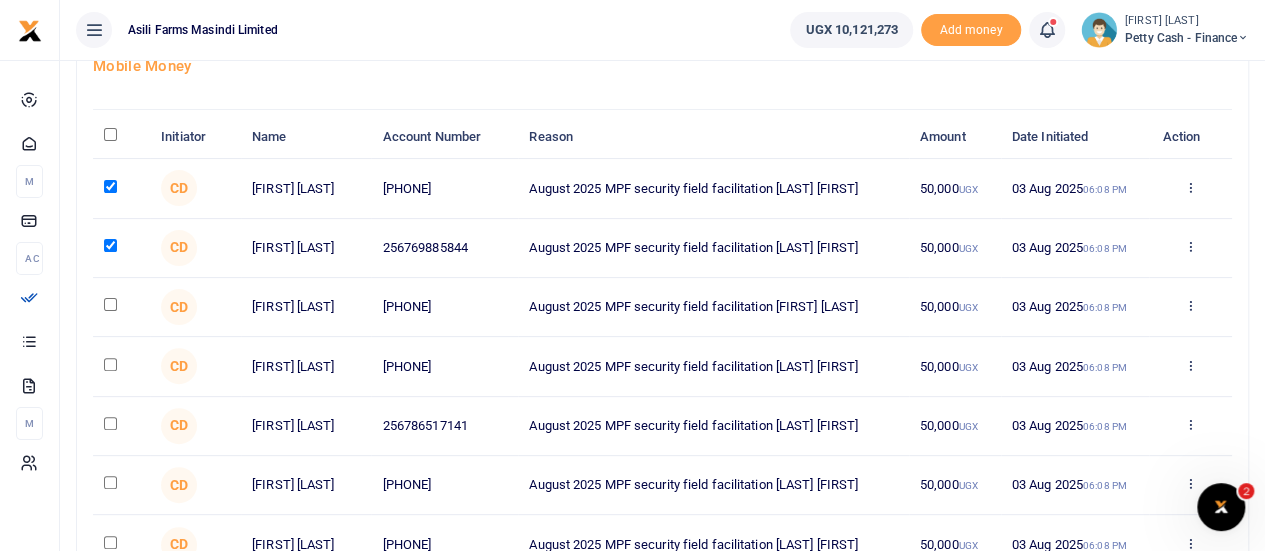 scroll, scrollTop: 154, scrollLeft: 0, axis: vertical 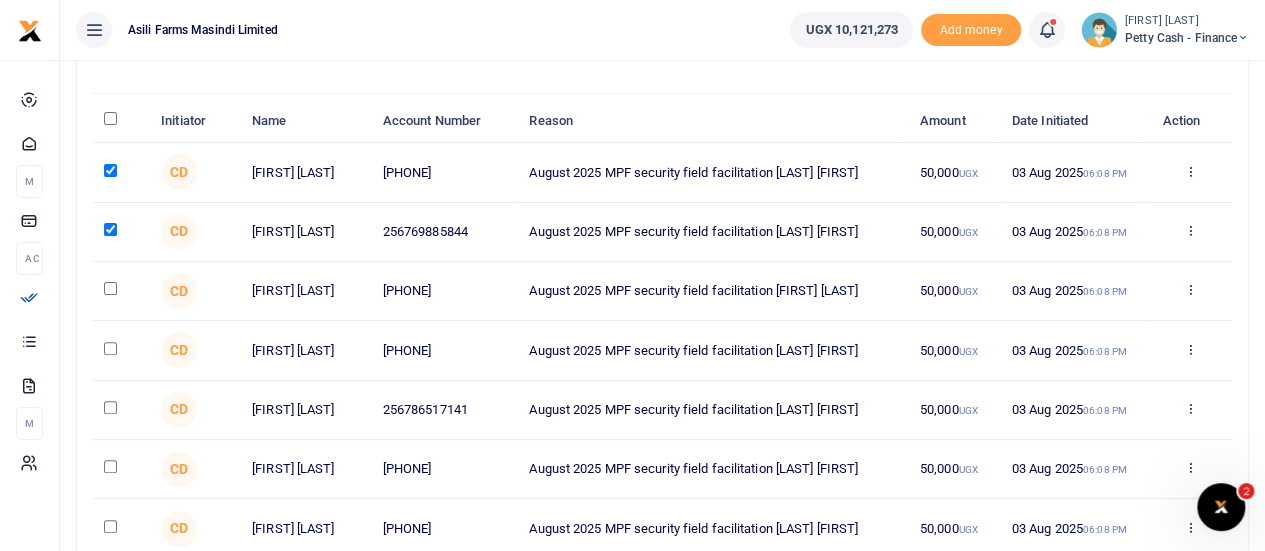 click at bounding box center [110, 288] 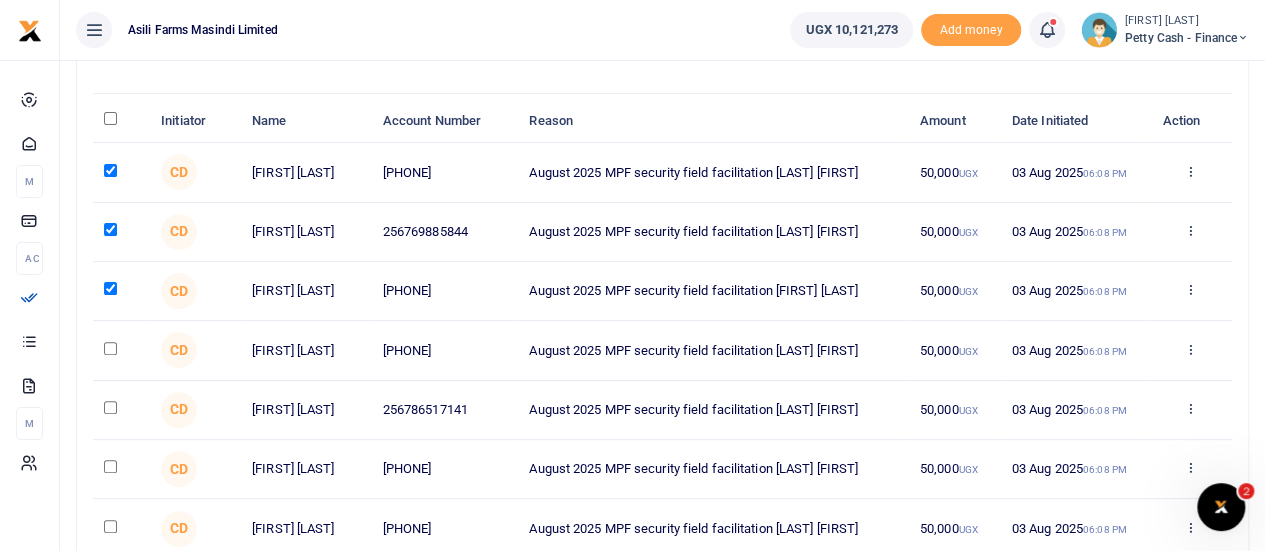 click at bounding box center (110, 348) 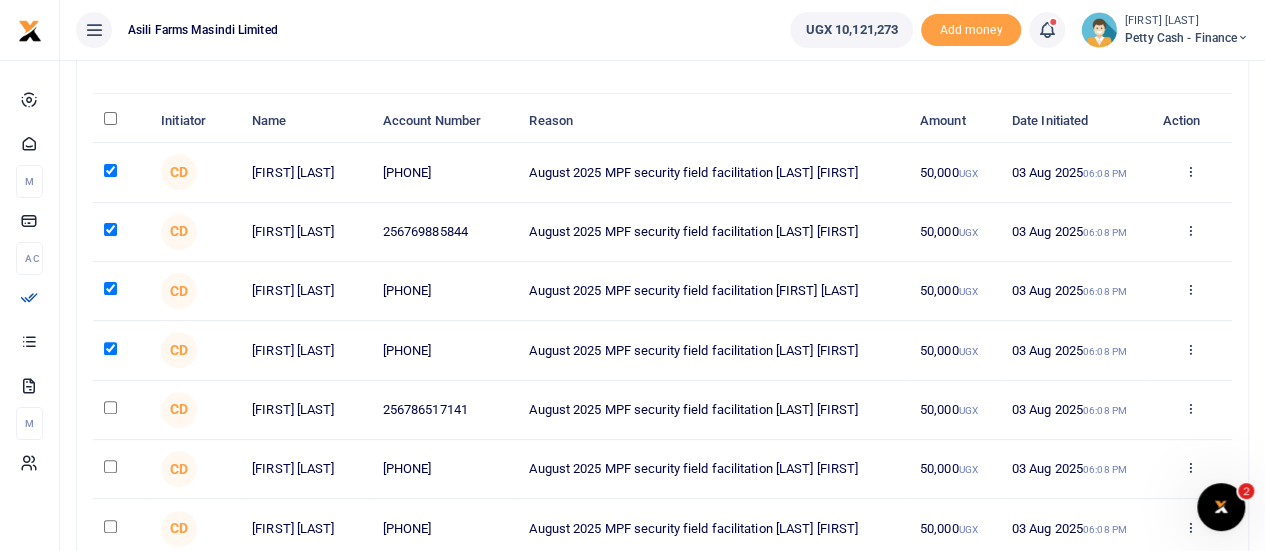 click at bounding box center [110, 407] 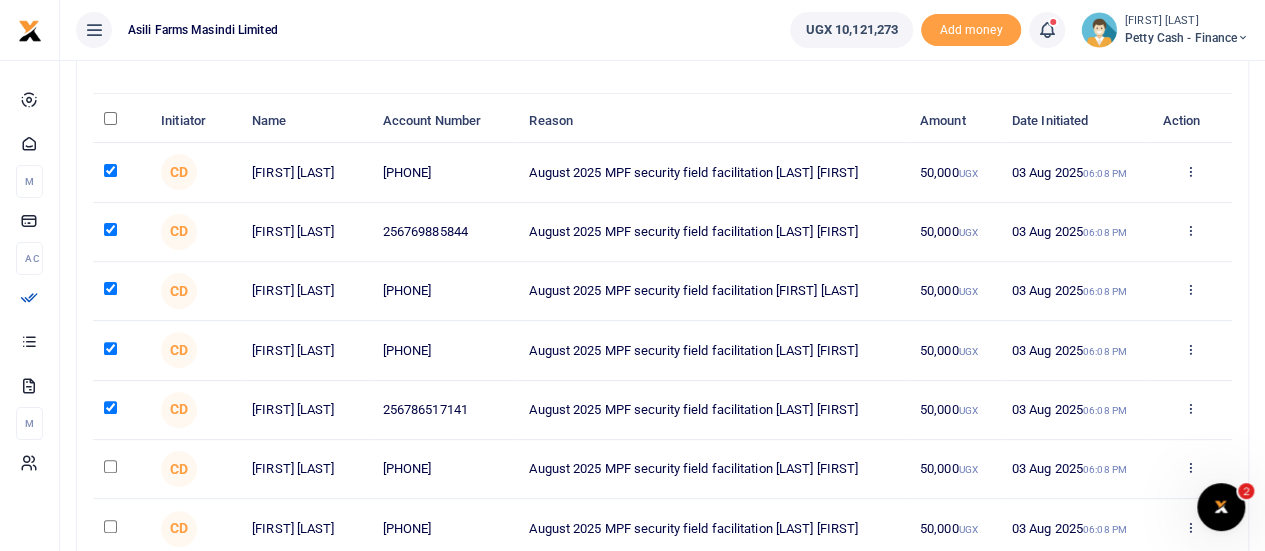click at bounding box center [121, 469] 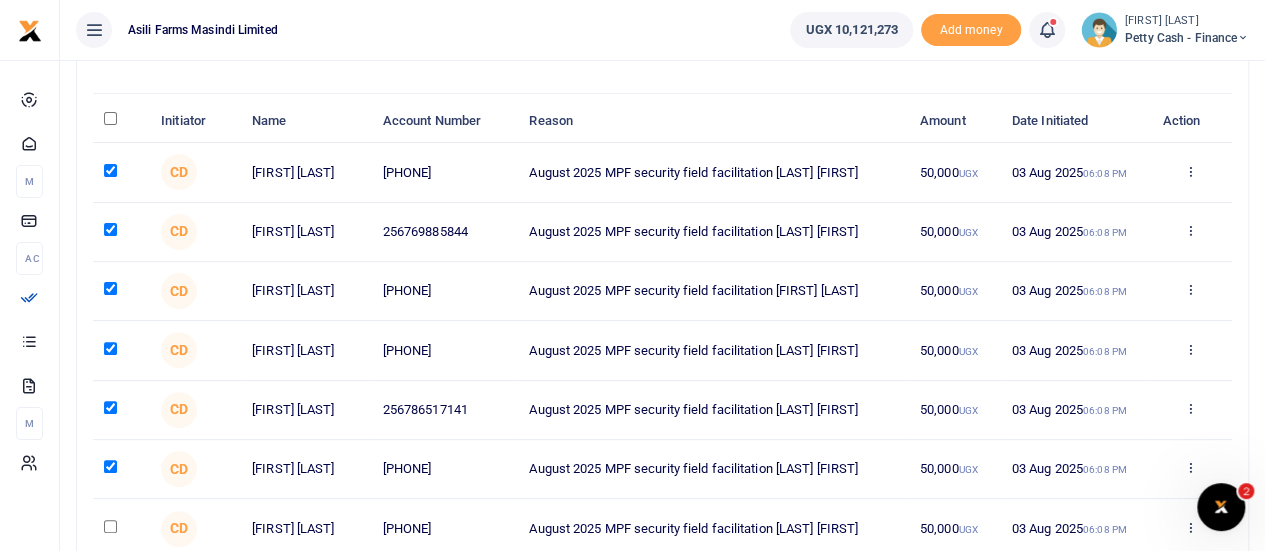 click at bounding box center [110, 526] 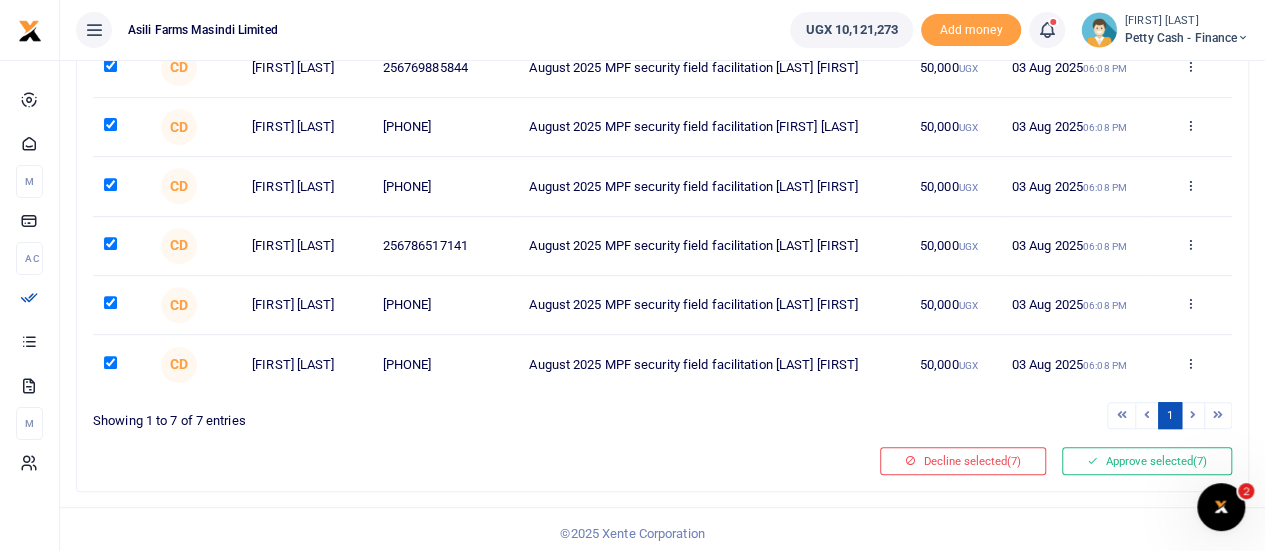 scroll, scrollTop: 321, scrollLeft: 0, axis: vertical 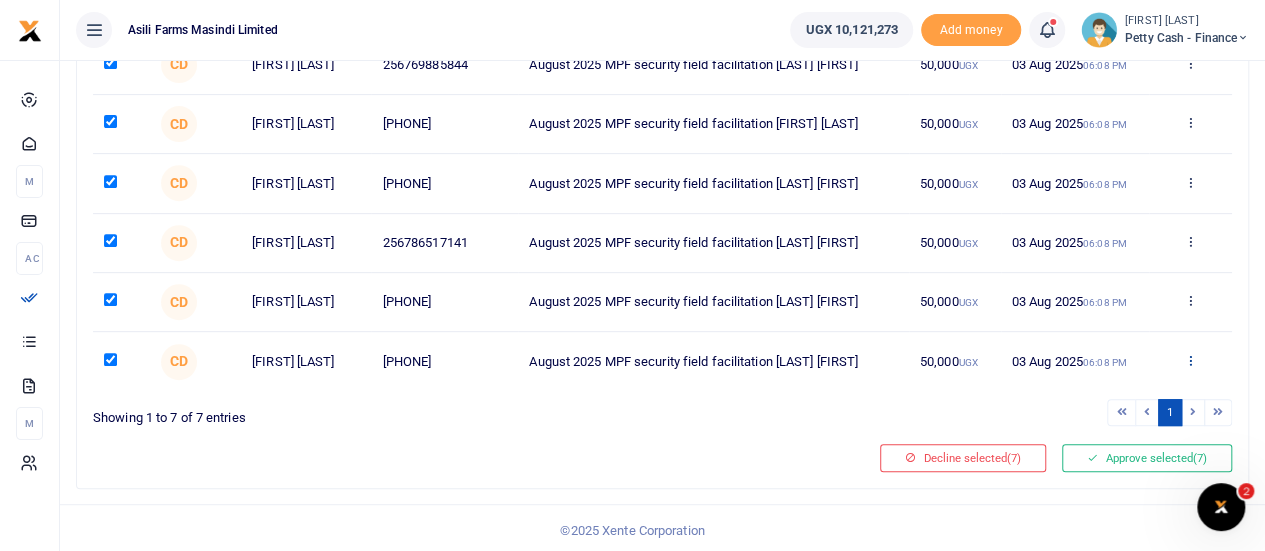 click at bounding box center (1190, 360) 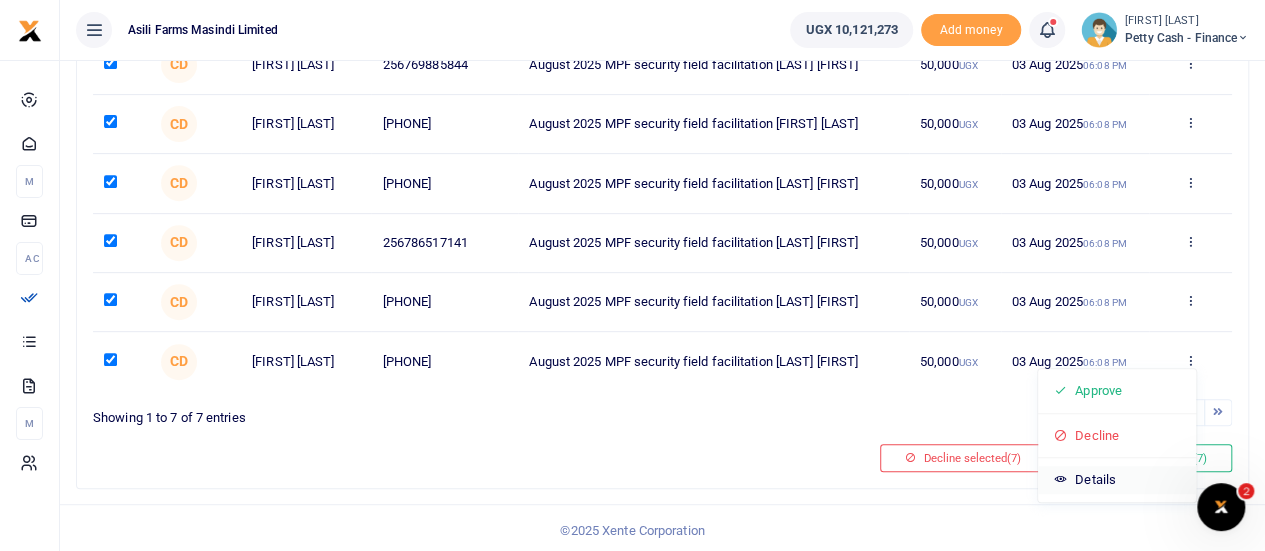 click on "Details" at bounding box center [1117, 480] 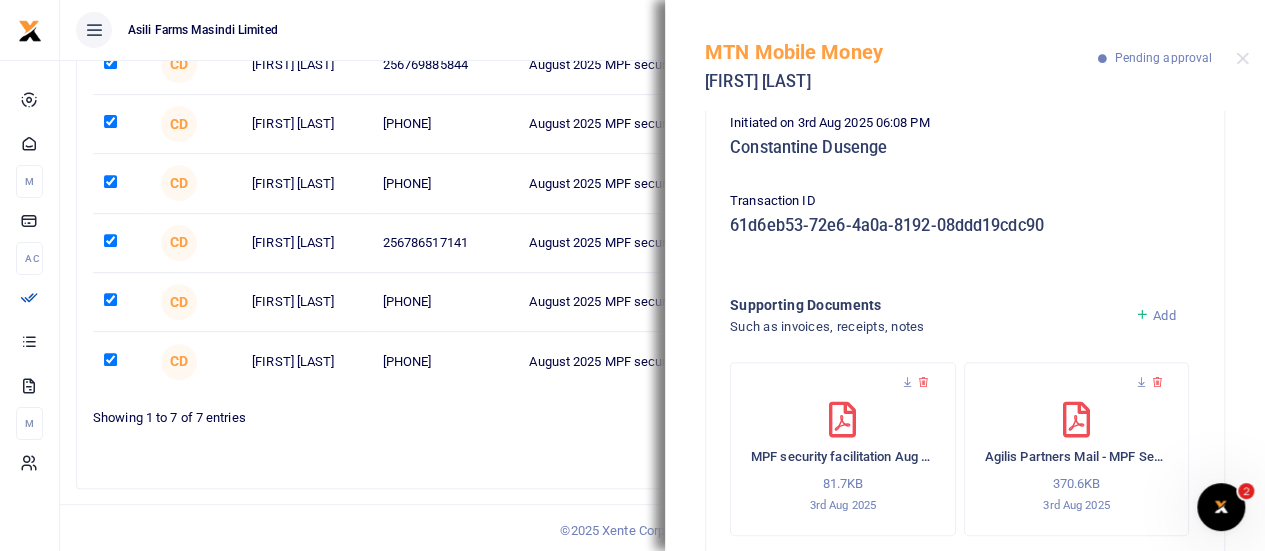 scroll, scrollTop: 293, scrollLeft: 0, axis: vertical 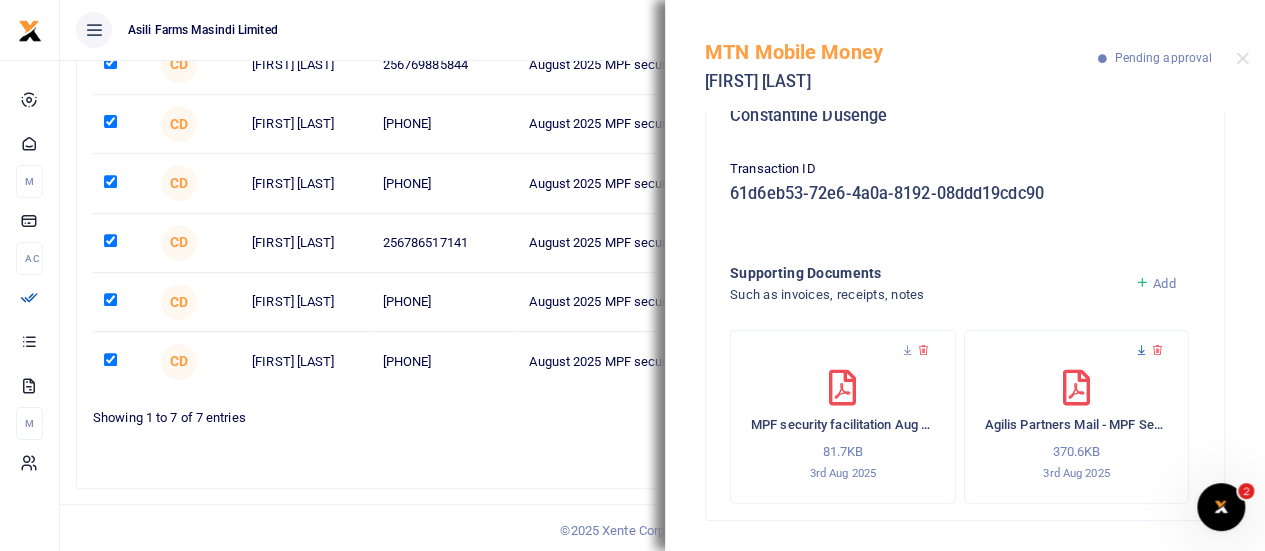 click at bounding box center (1141, 350) 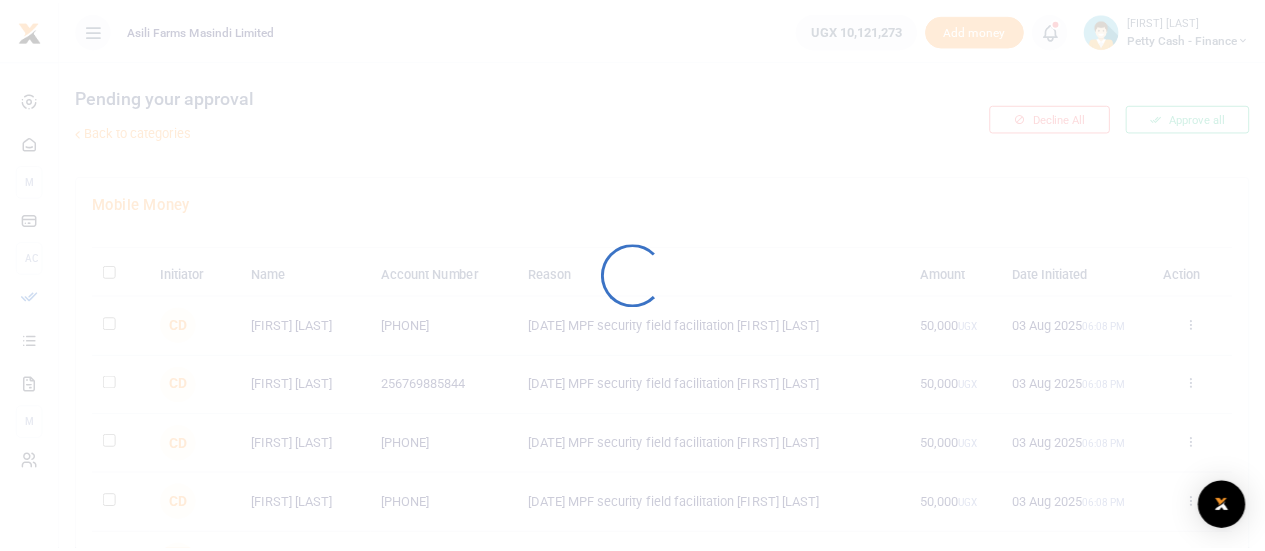 scroll, scrollTop: 0, scrollLeft: 0, axis: both 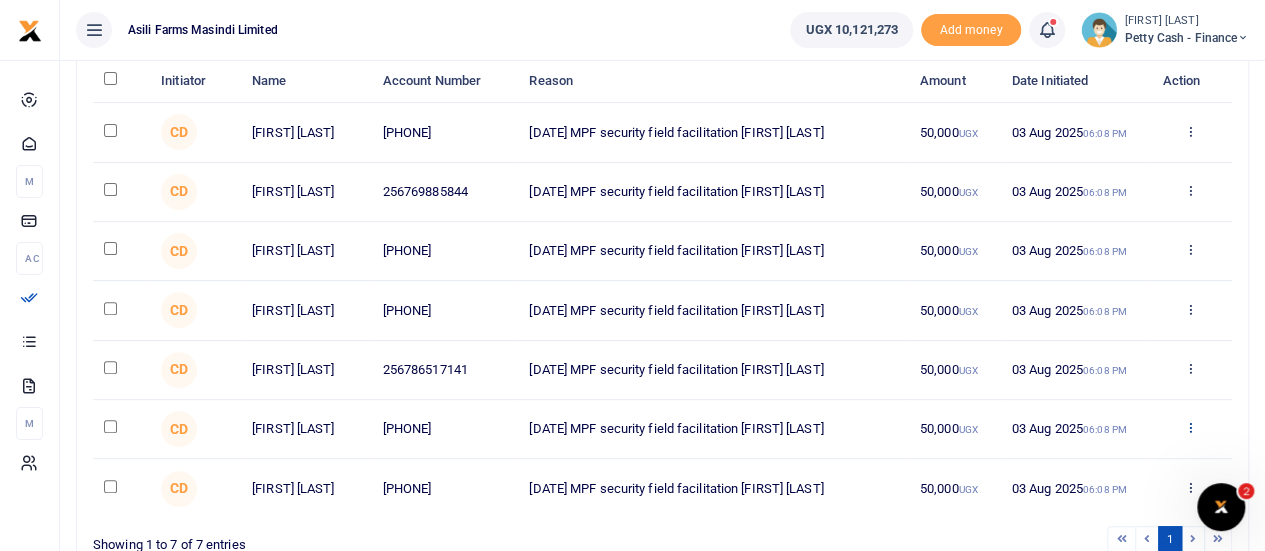 click at bounding box center [1190, 427] 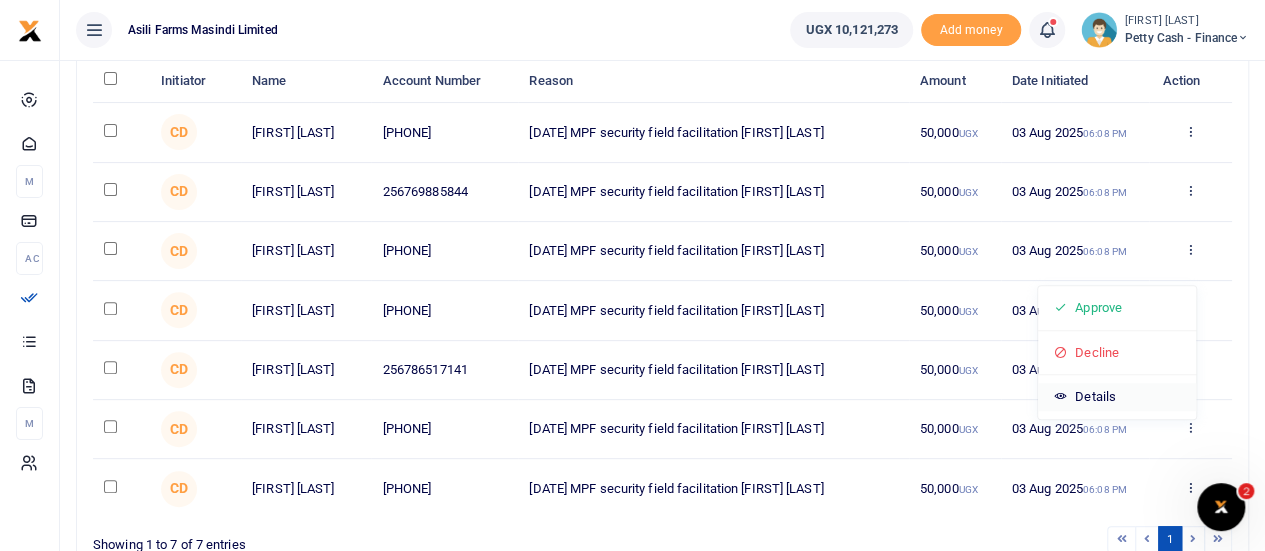 click on "Details" at bounding box center (1117, 398) 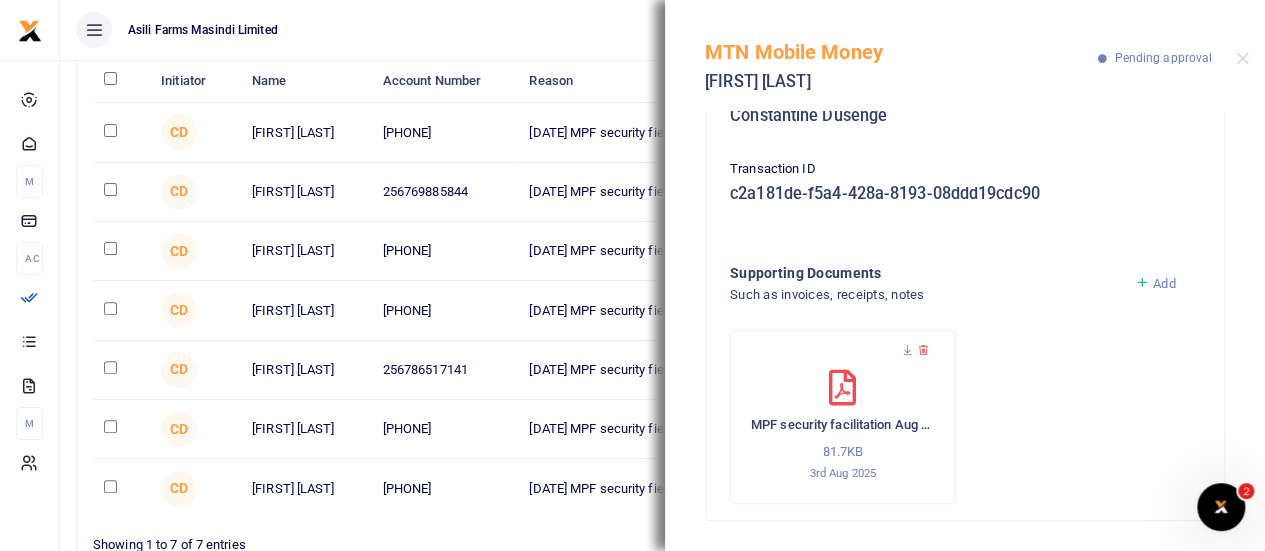 scroll, scrollTop: 49, scrollLeft: 0, axis: vertical 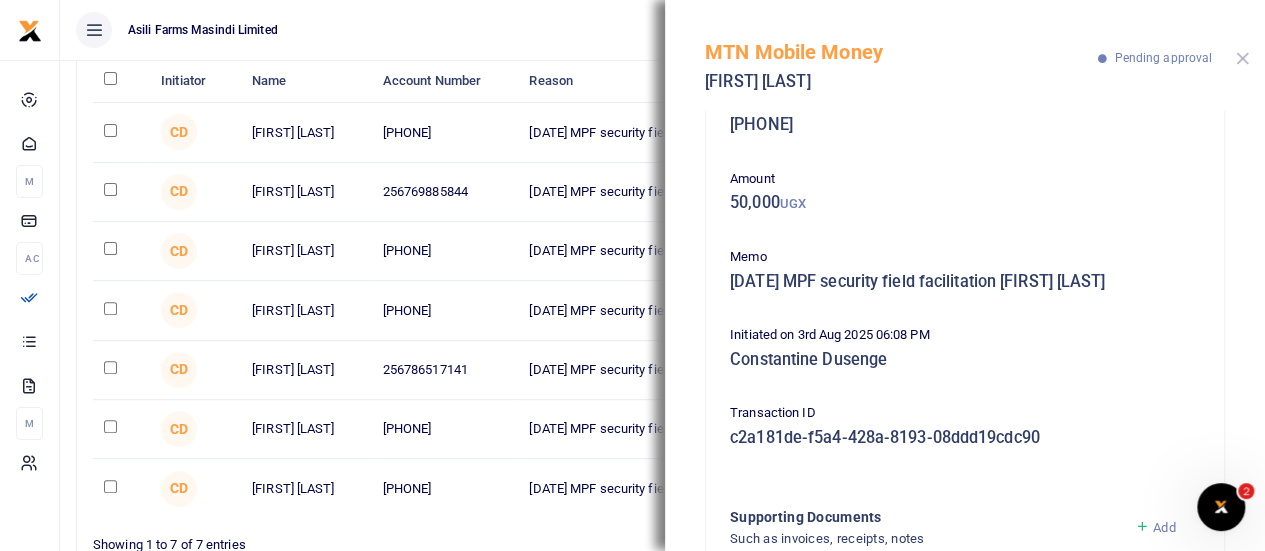 click at bounding box center (1242, 58) 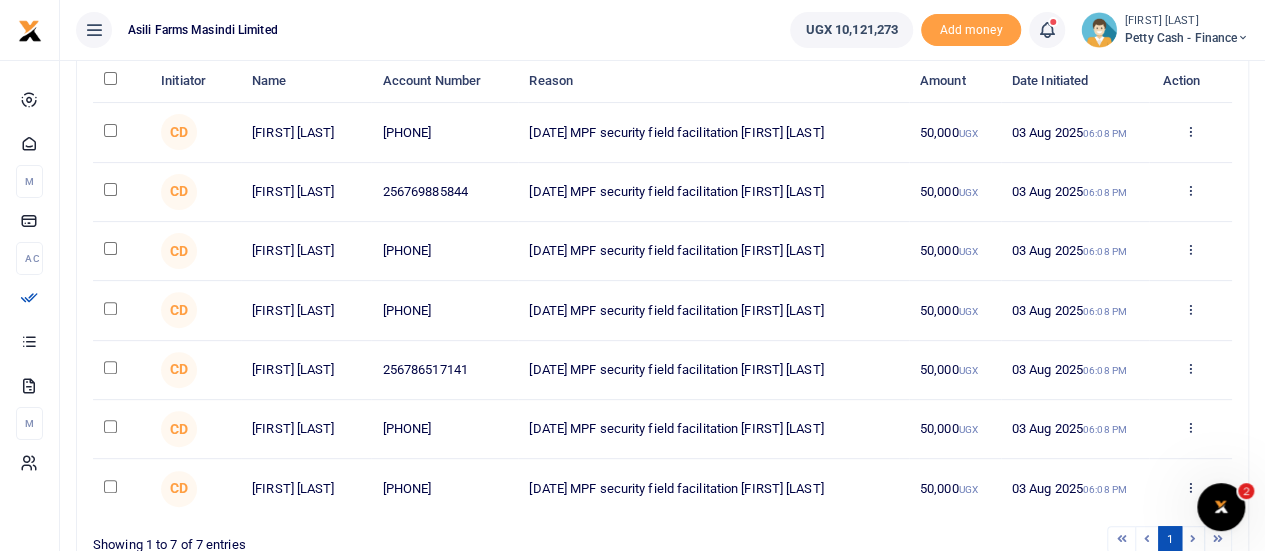 click at bounding box center (110, 78) 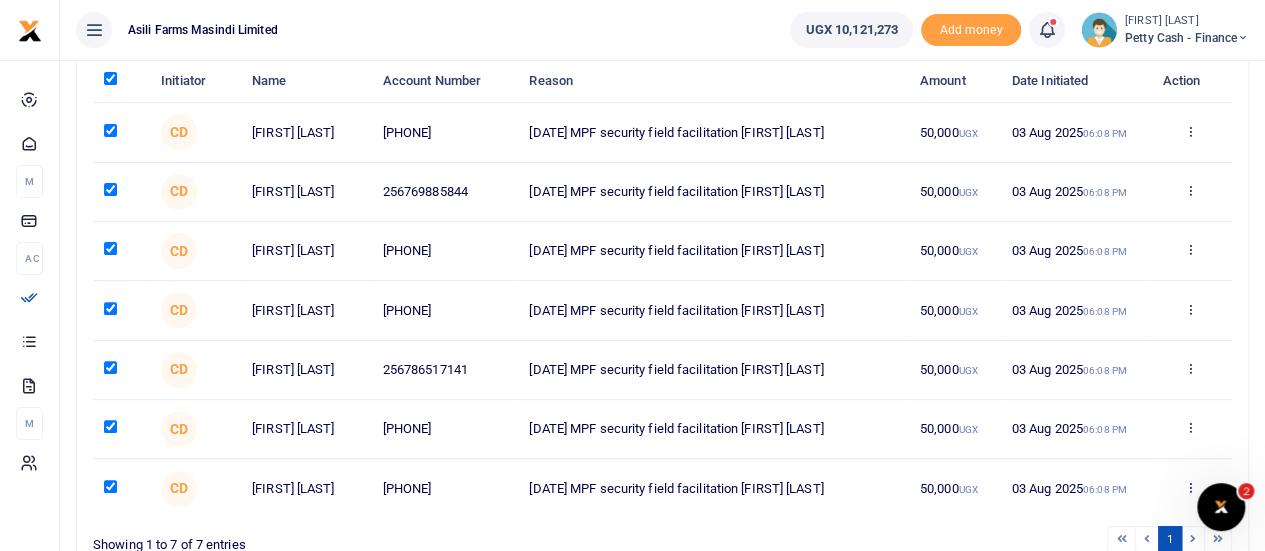 checkbox on "true" 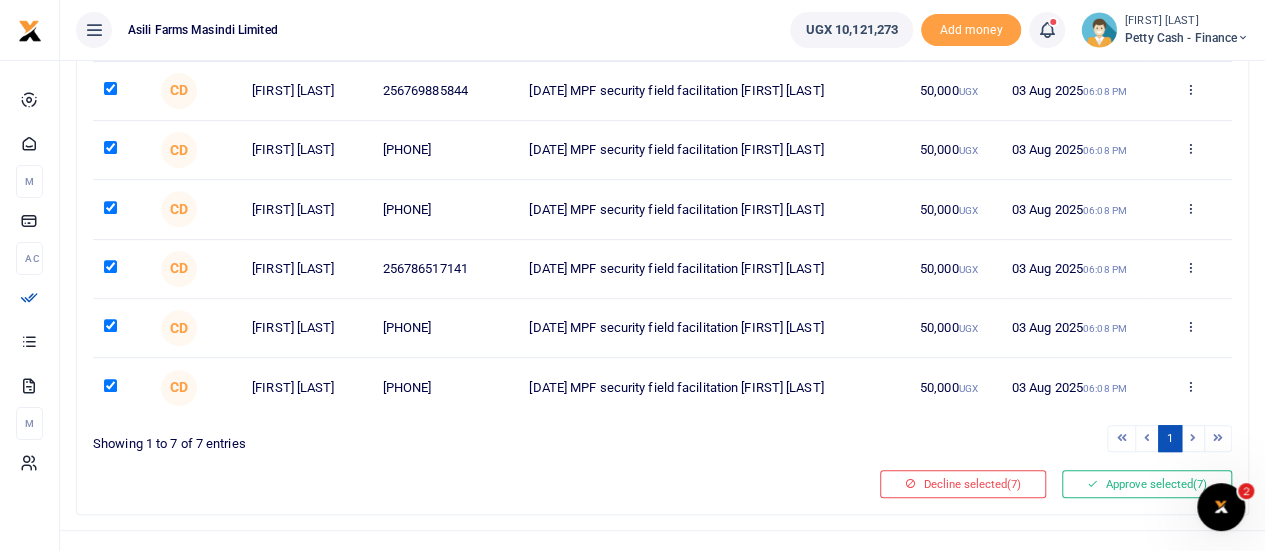 scroll, scrollTop: 321, scrollLeft: 0, axis: vertical 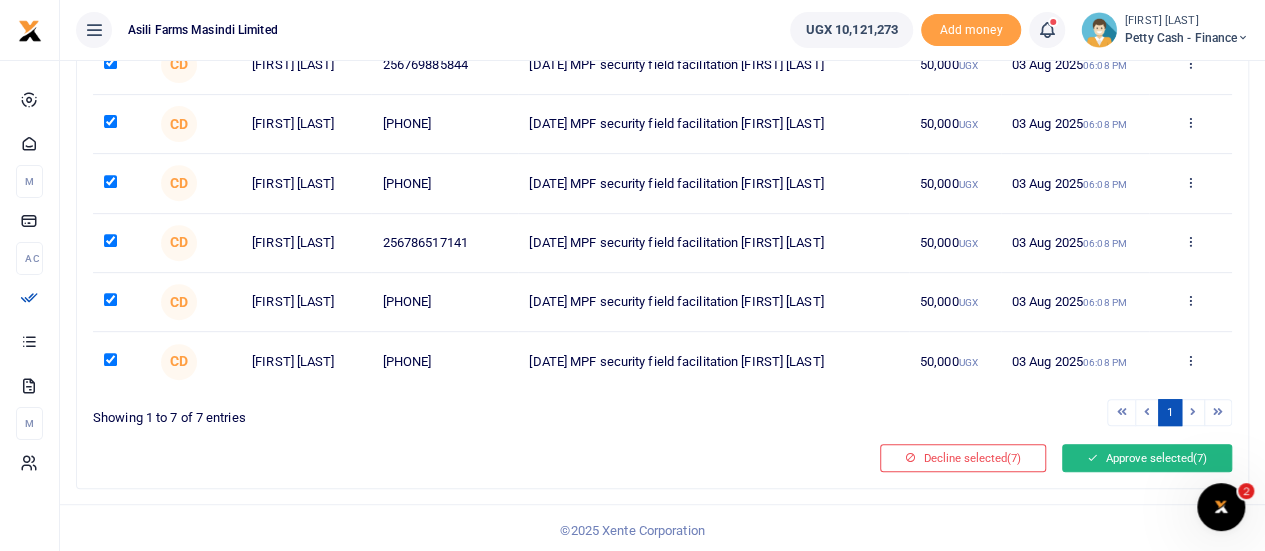 click on "Approve selected  (7)" at bounding box center (1147, 458) 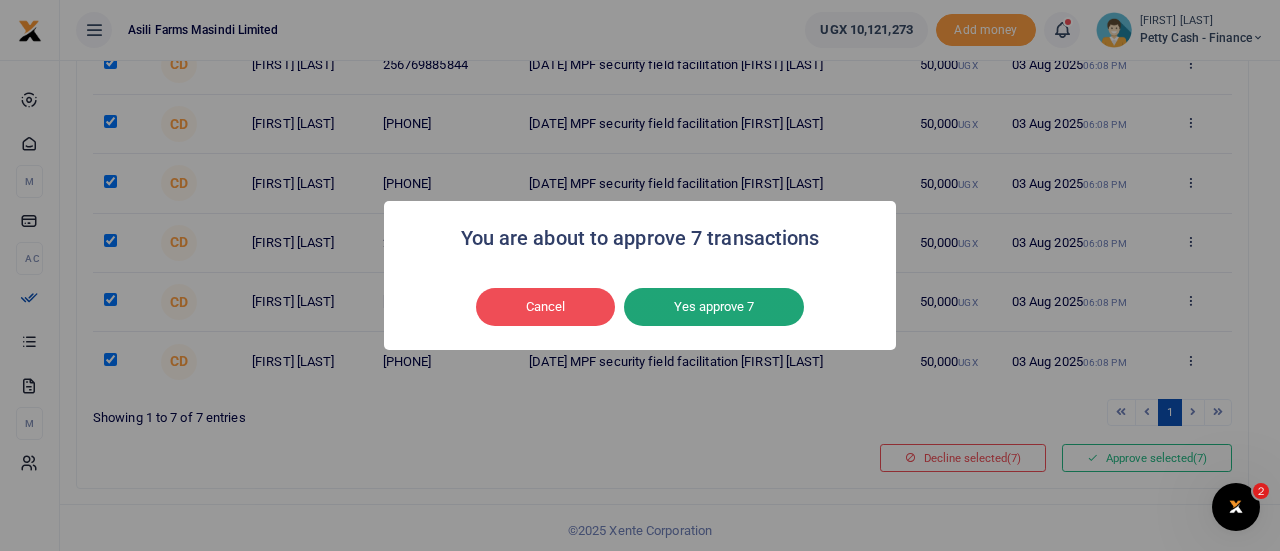 click on "Yes approve 7" at bounding box center [714, 307] 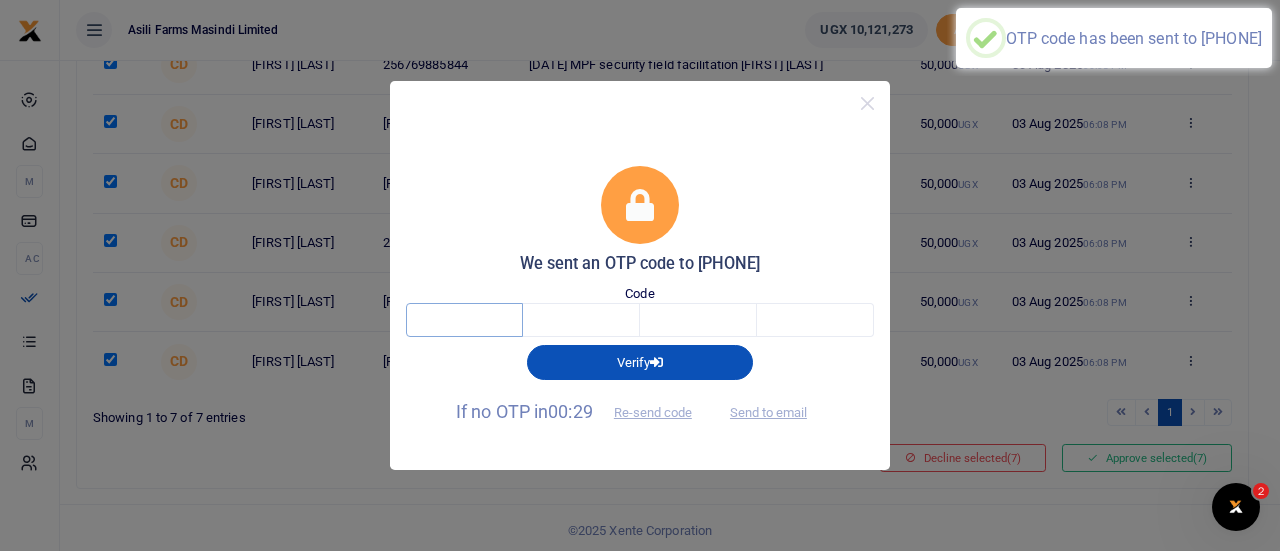 click at bounding box center (464, 320) 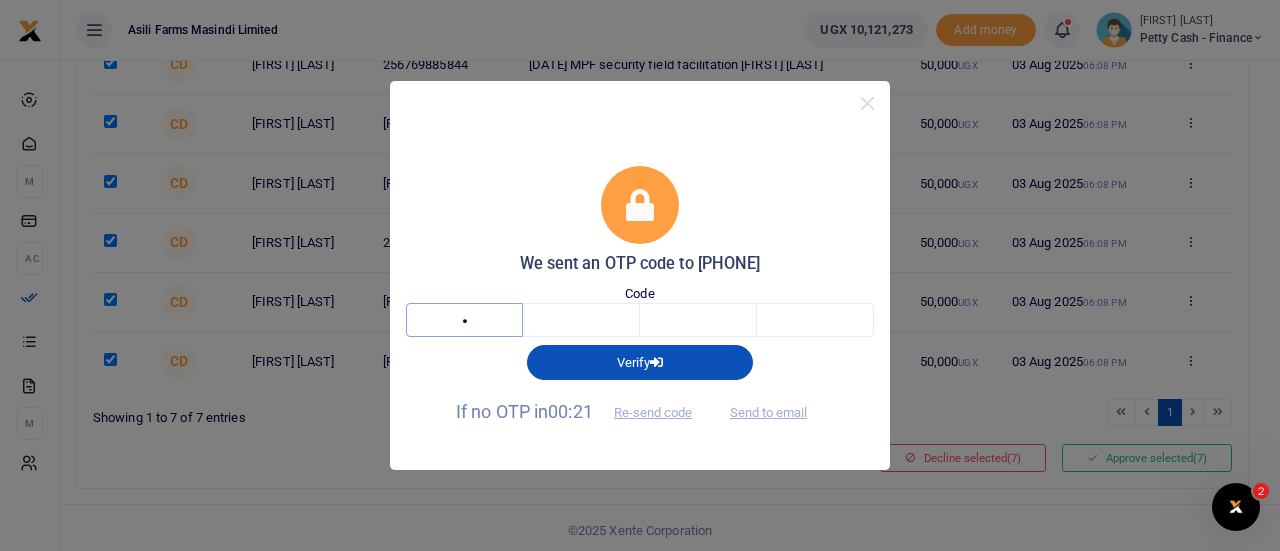type on "7" 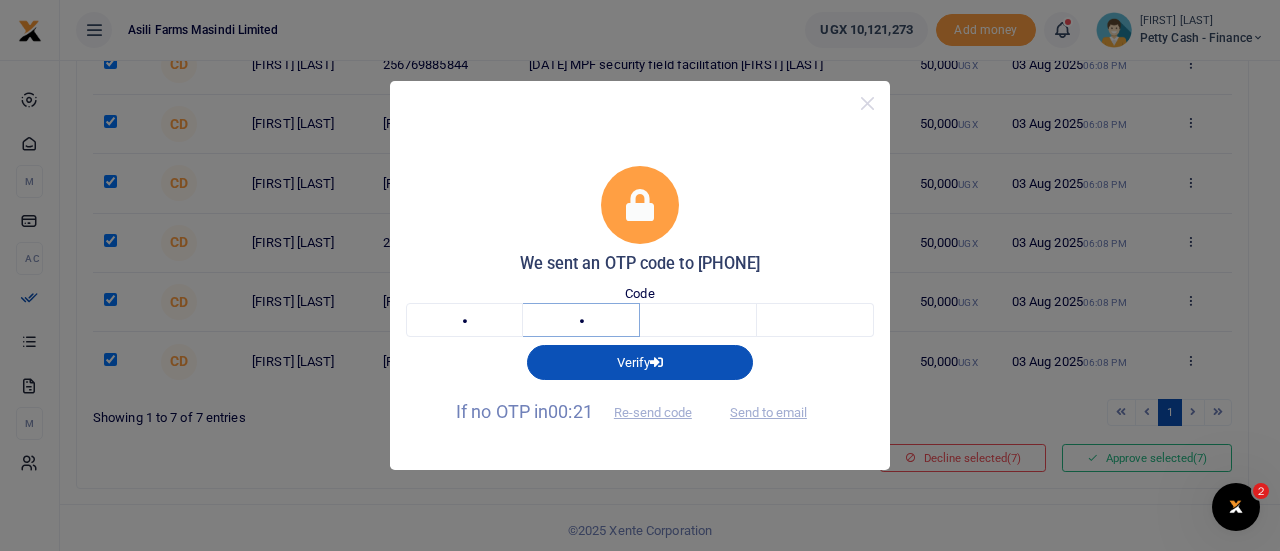 type on "5" 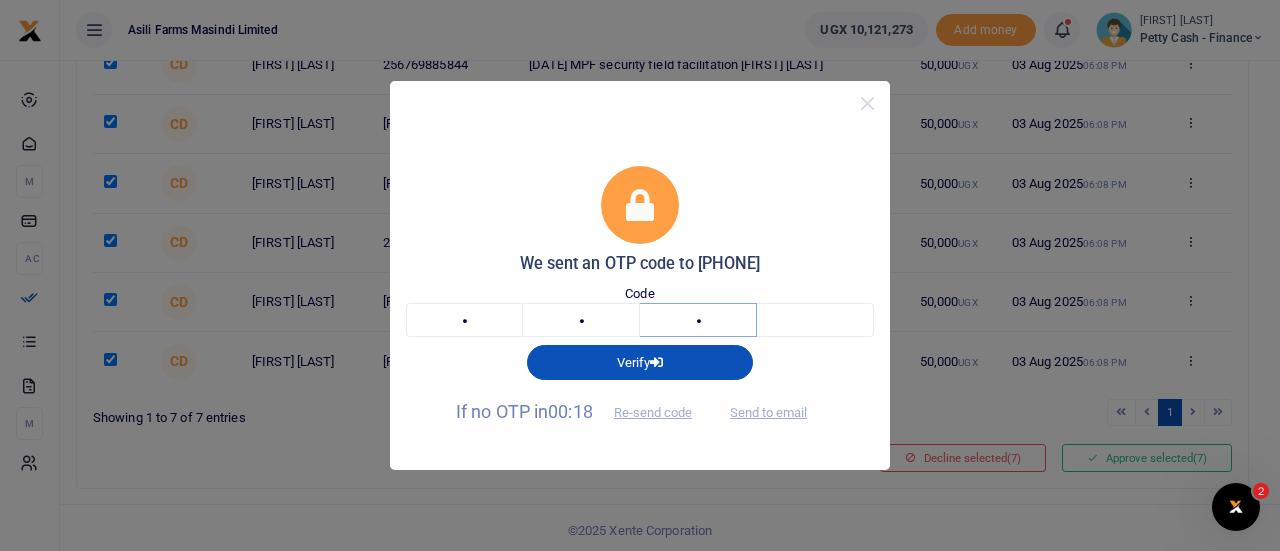 type on "8" 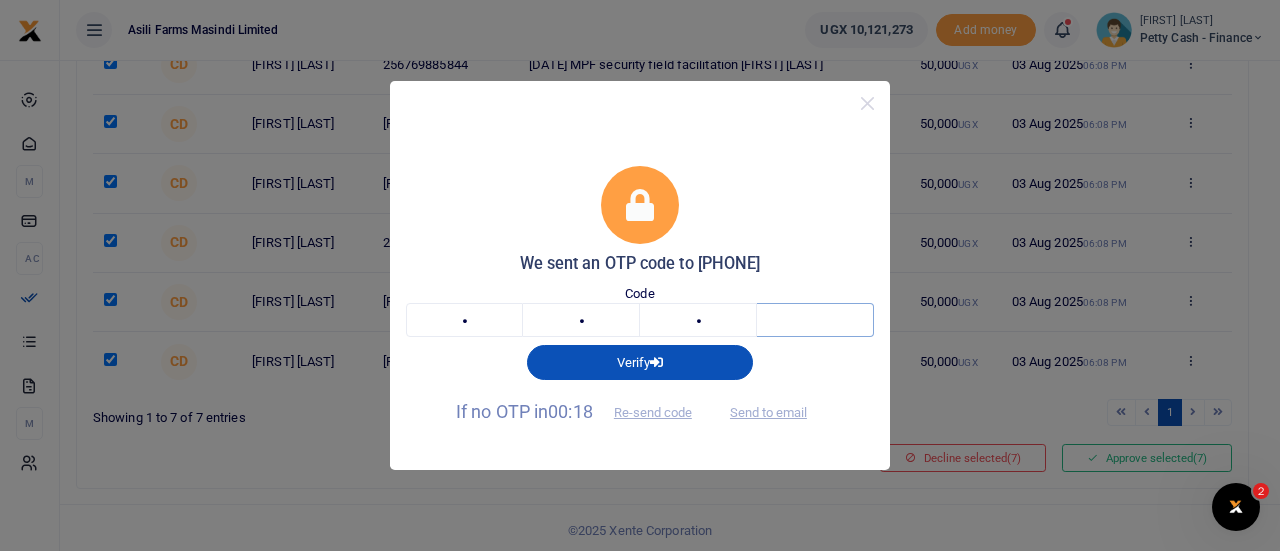 type on "9" 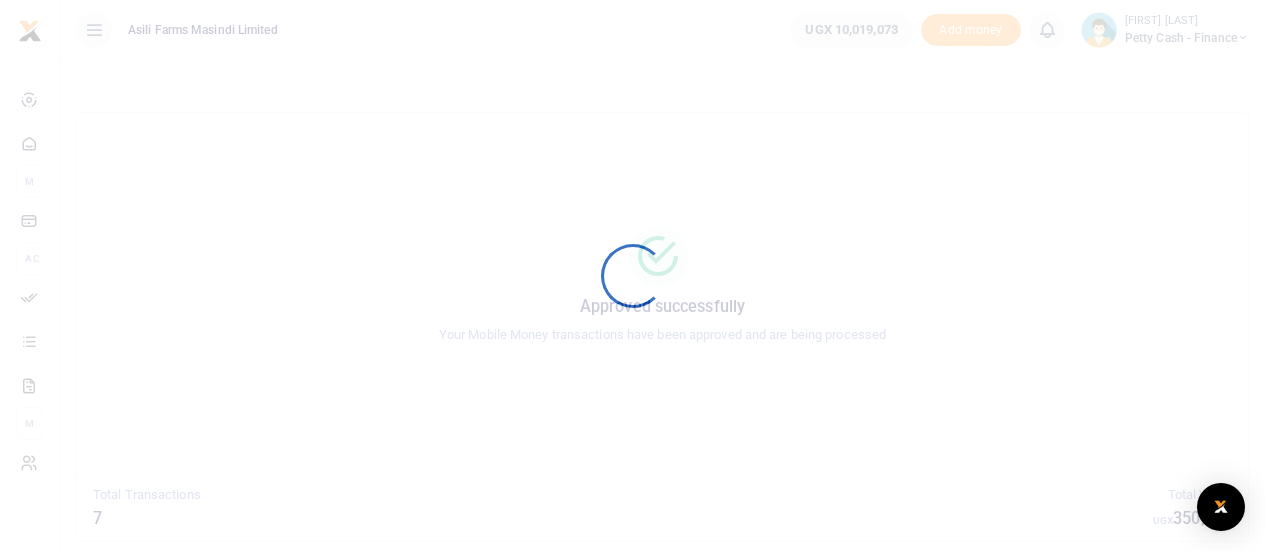 scroll, scrollTop: 0, scrollLeft: 0, axis: both 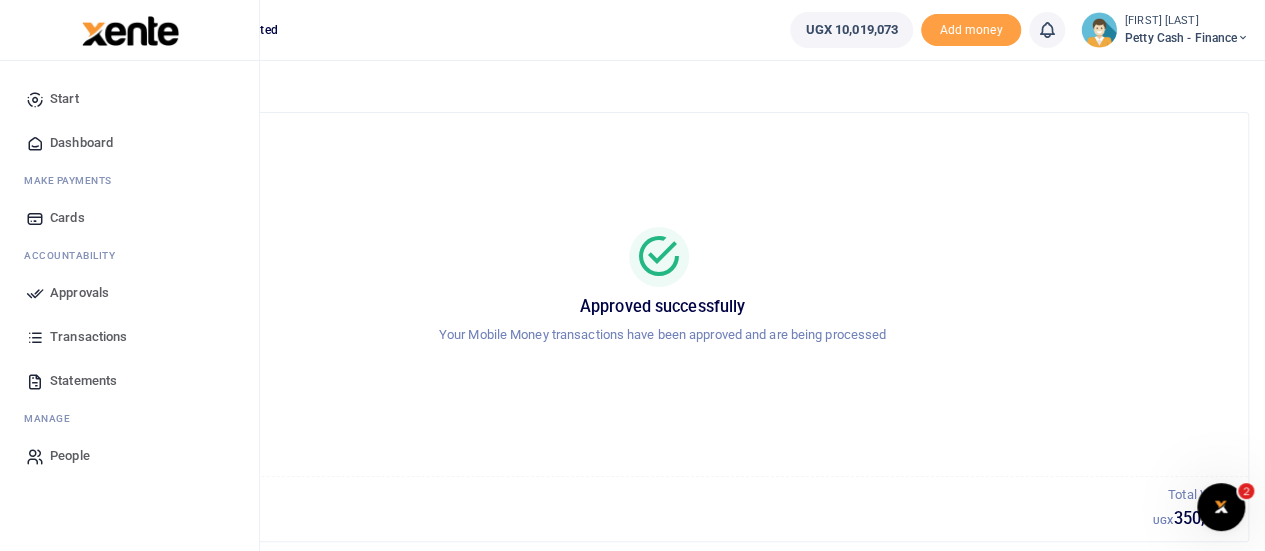 click on "Dashboard" at bounding box center [81, 143] 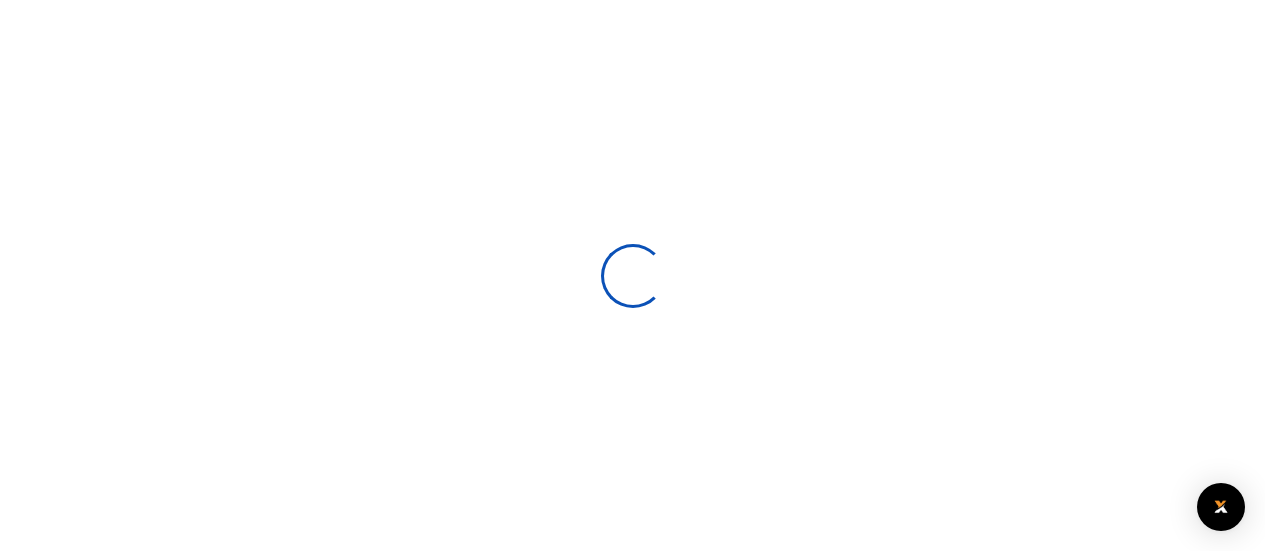 scroll, scrollTop: 0, scrollLeft: 0, axis: both 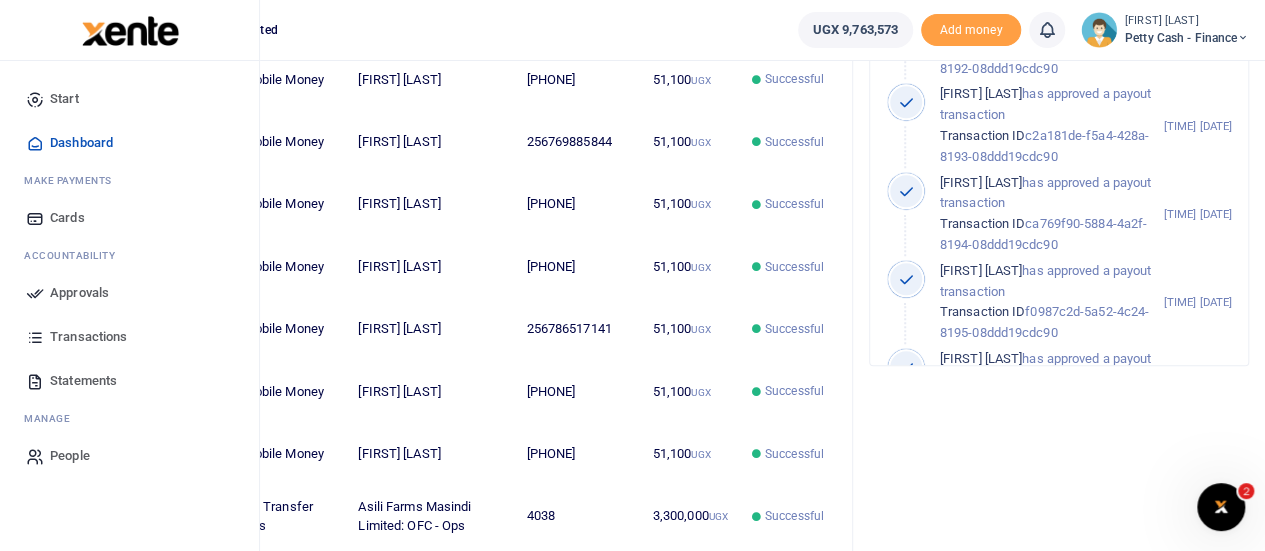 click on "Dashboard" at bounding box center [81, 143] 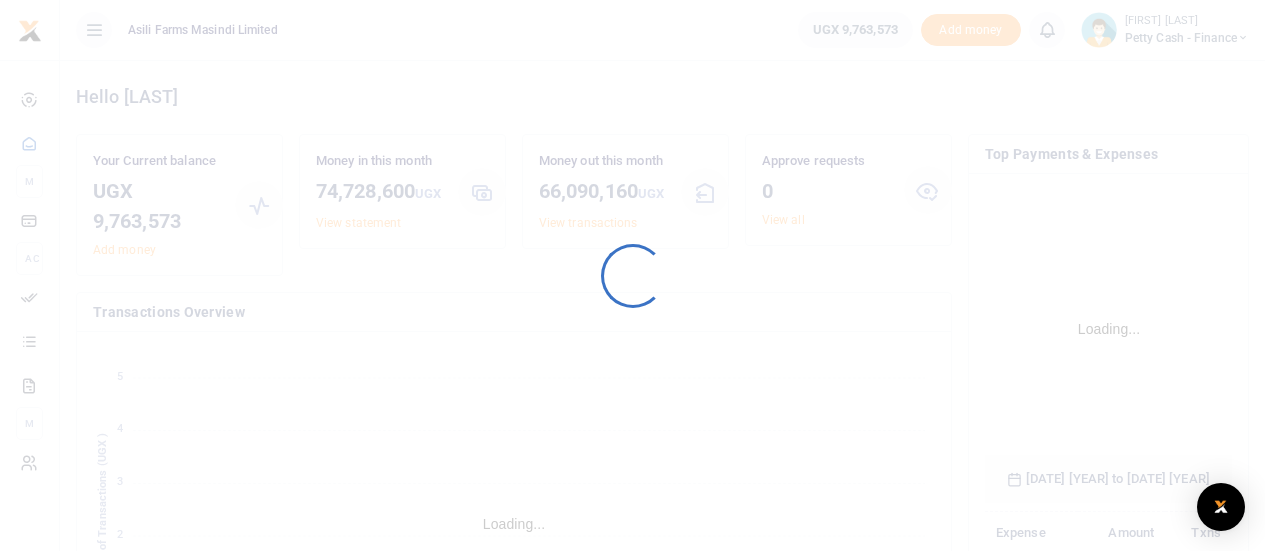 scroll, scrollTop: 0, scrollLeft: 0, axis: both 